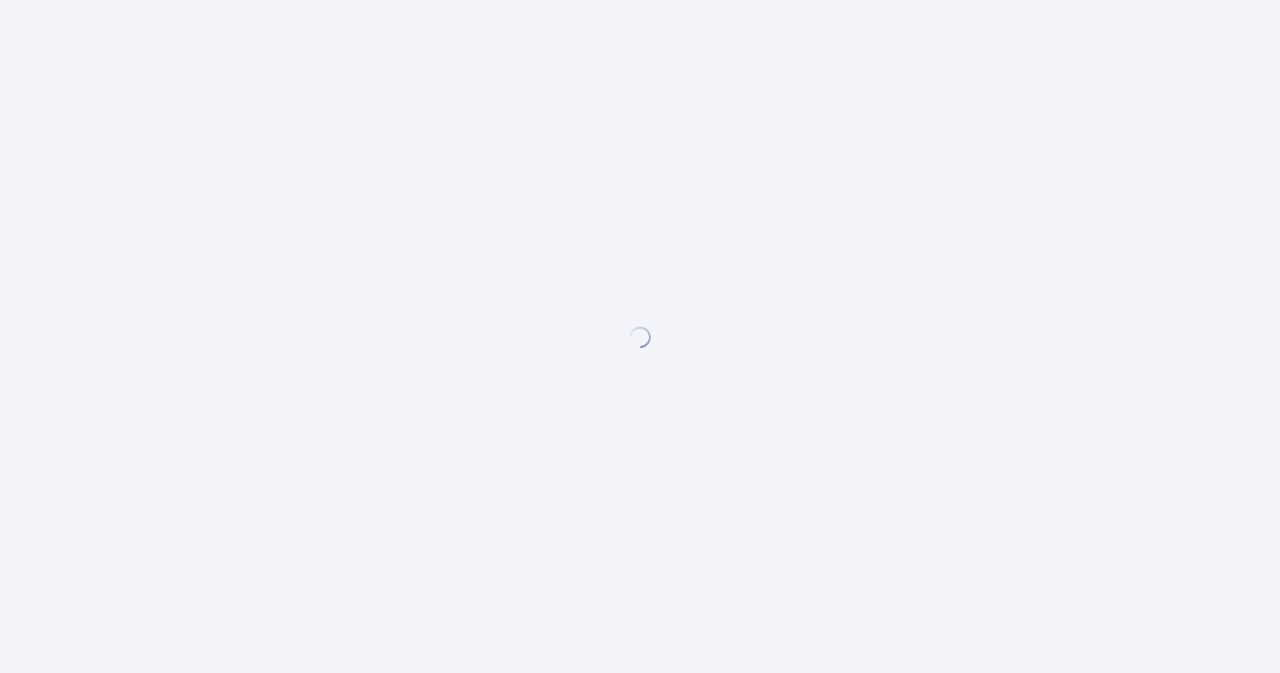 scroll, scrollTop: 0, scrollLeft: 0, axis: both 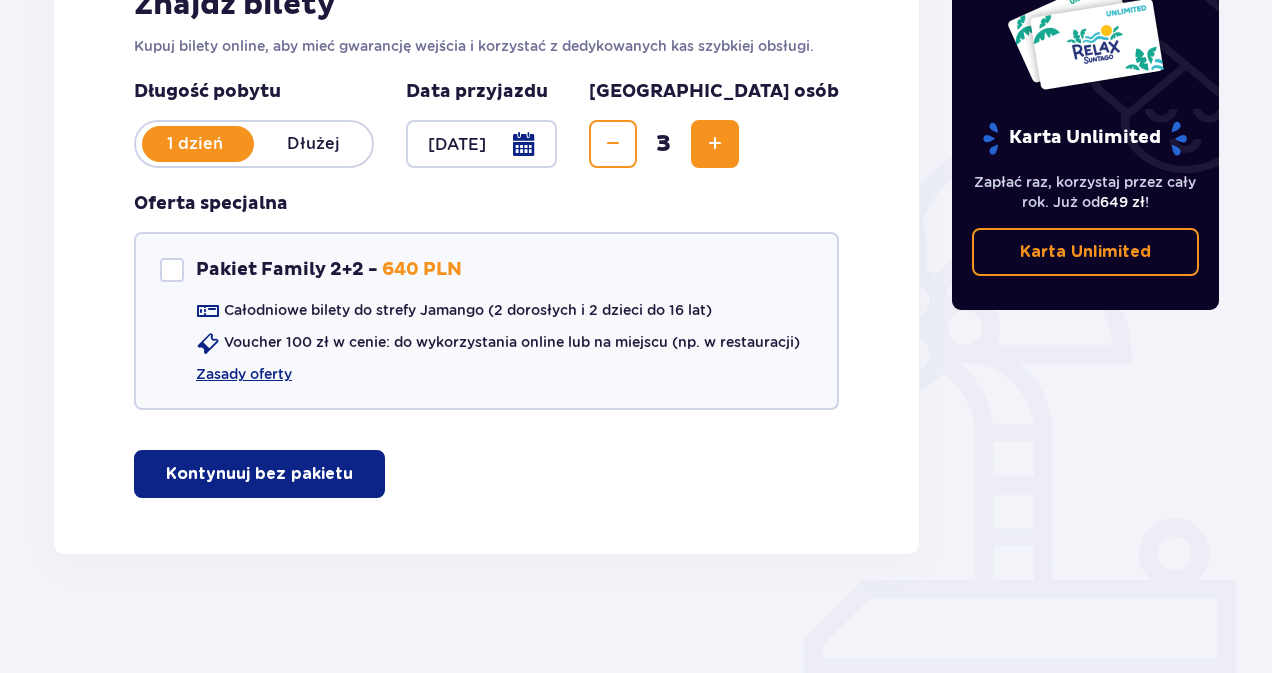 click on "Kontynuuj bez pakietu" at bounding box center (259, 474) 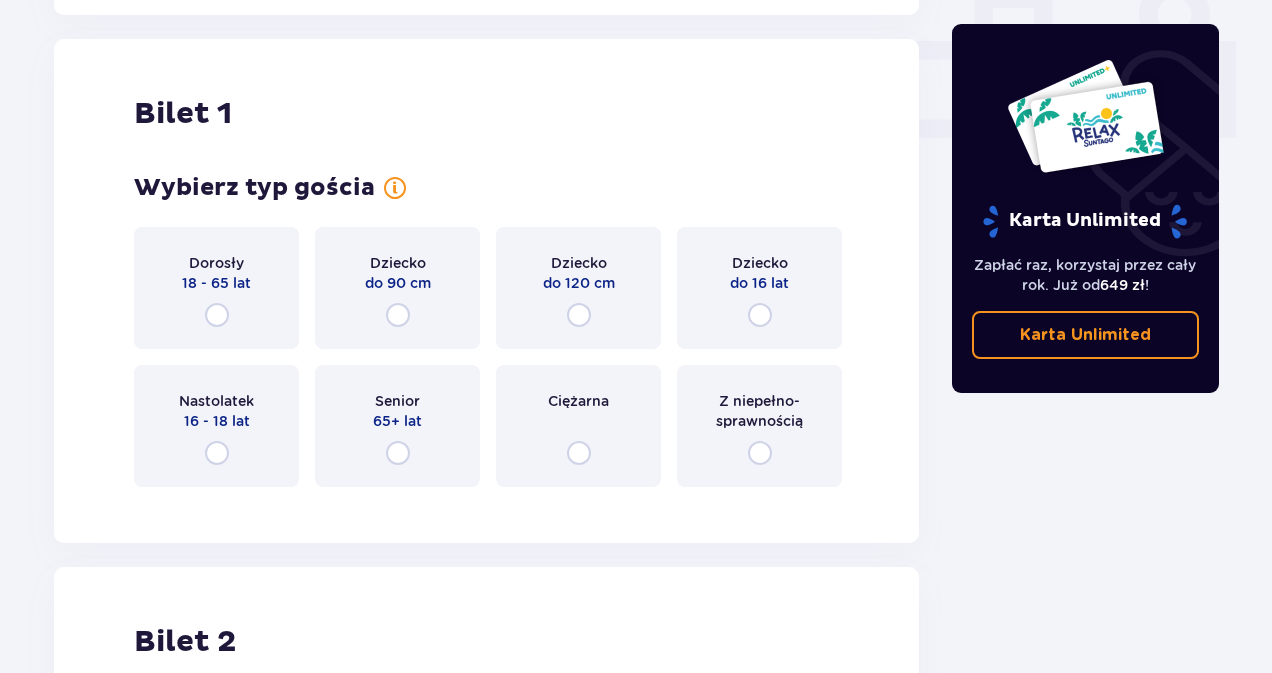 scroll, scrollTop: 910, scrollLeft: 0, axis: vertical 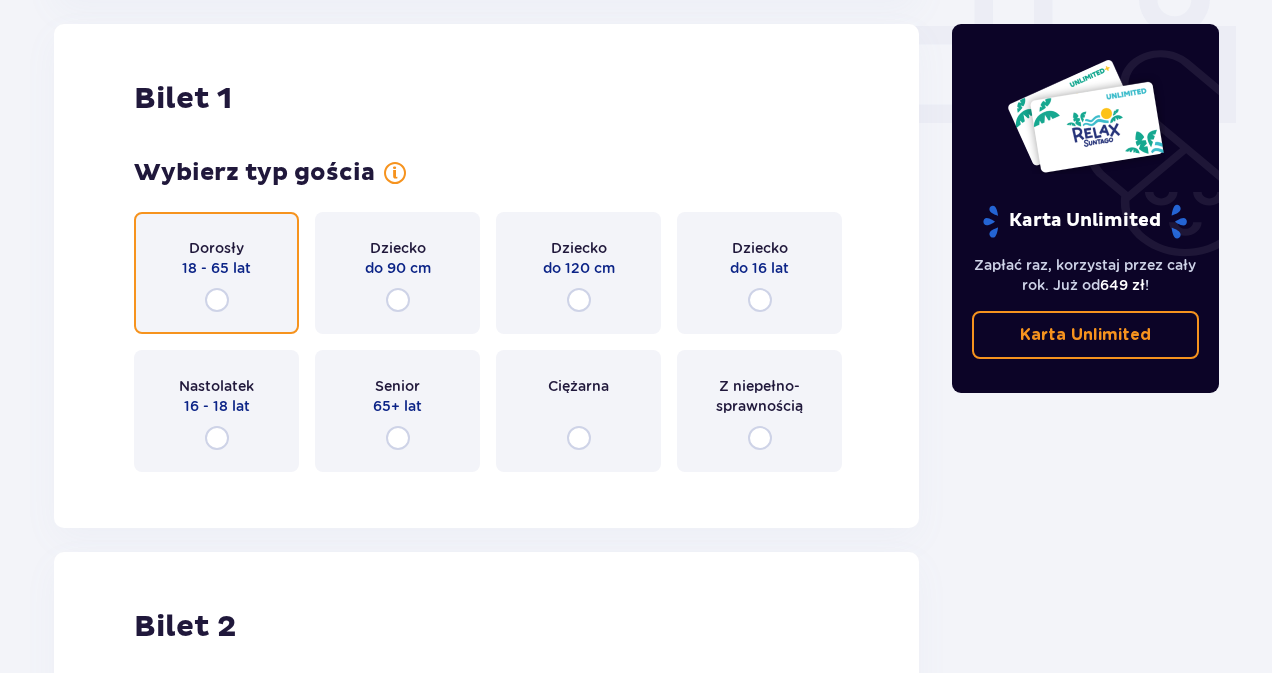 click at bounding box center (217, 300) 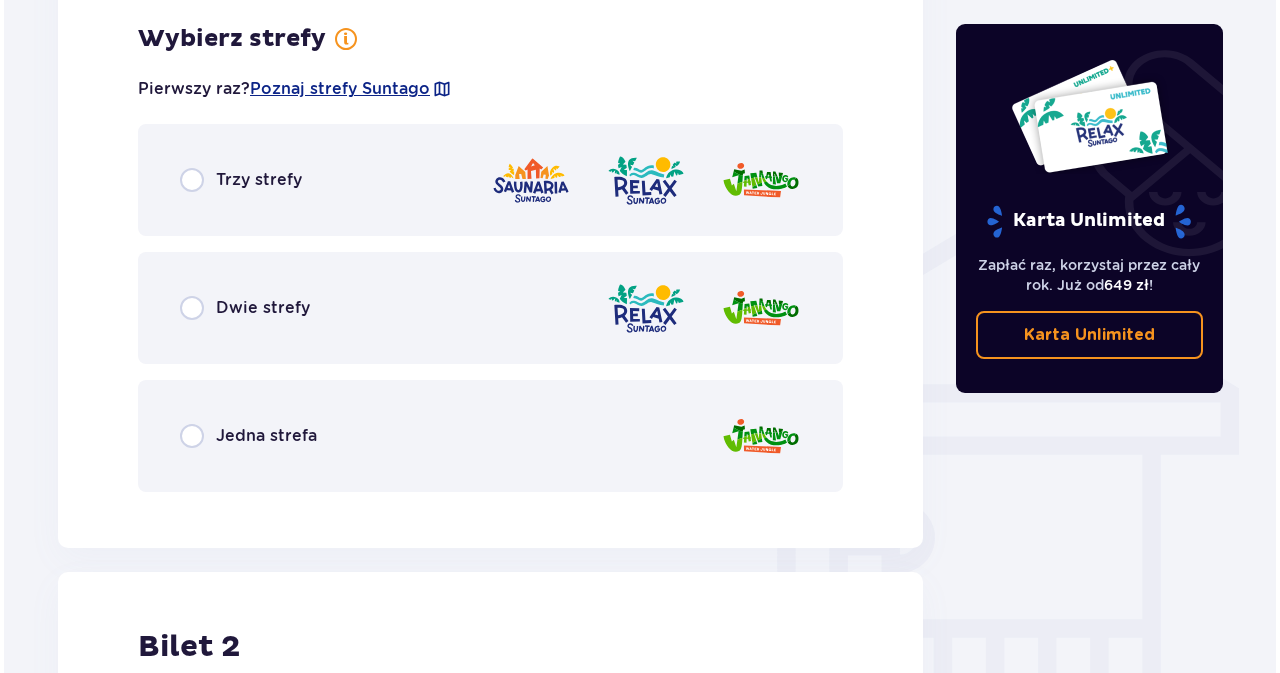 scroll, scrollTop: 1358, scrollLeft: 0, axis: vertical 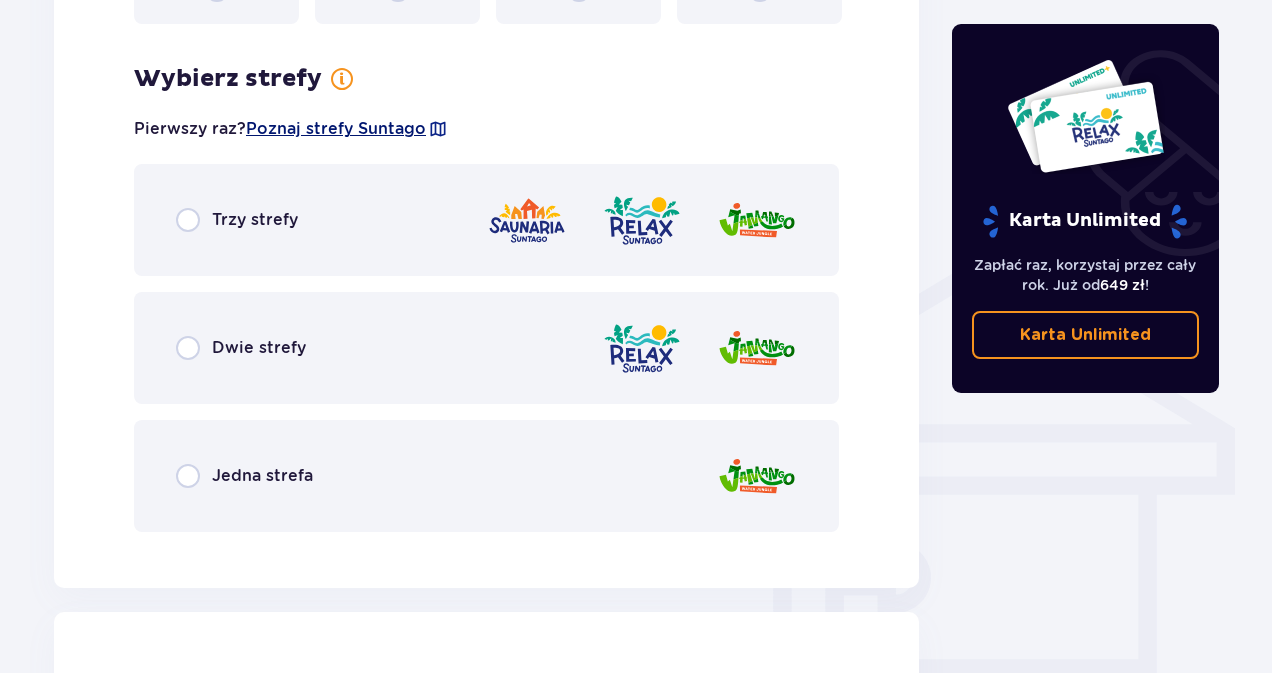 click on "Poznaj strefy Suntago" at bounding box center [336, 129] 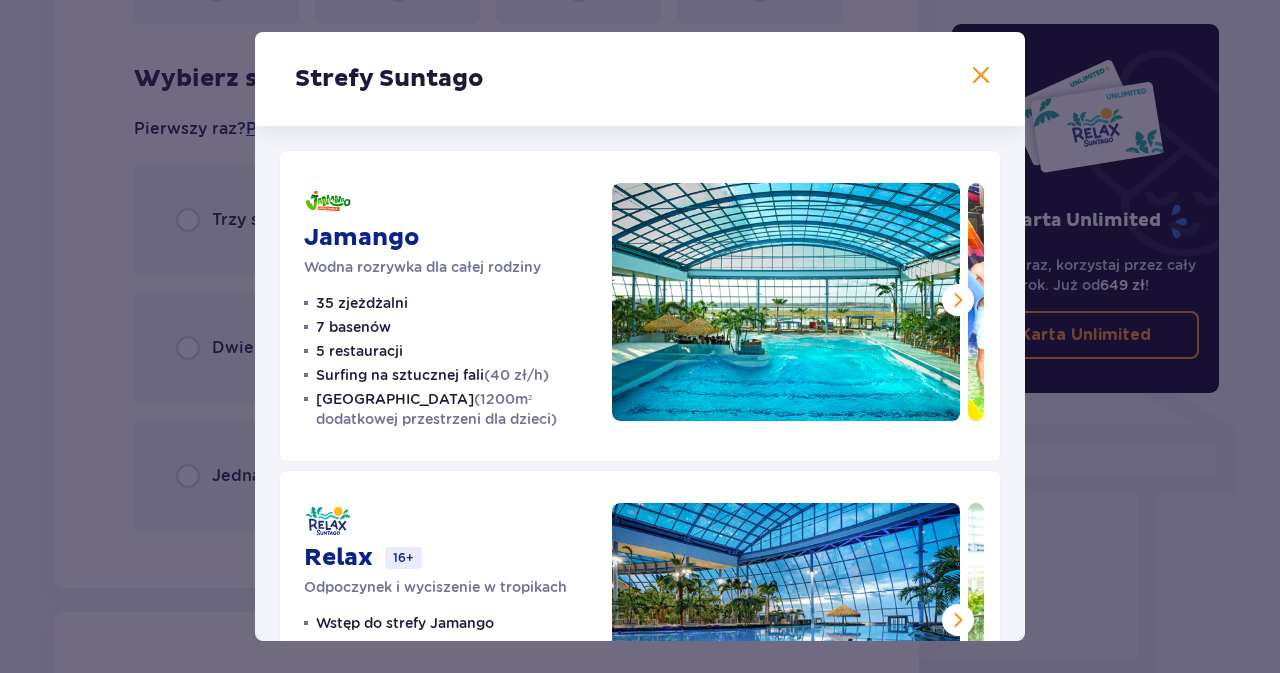 click on "[PERSON_NAME] rozrywka dla całej rodziny" at bounding box center (422, 230) 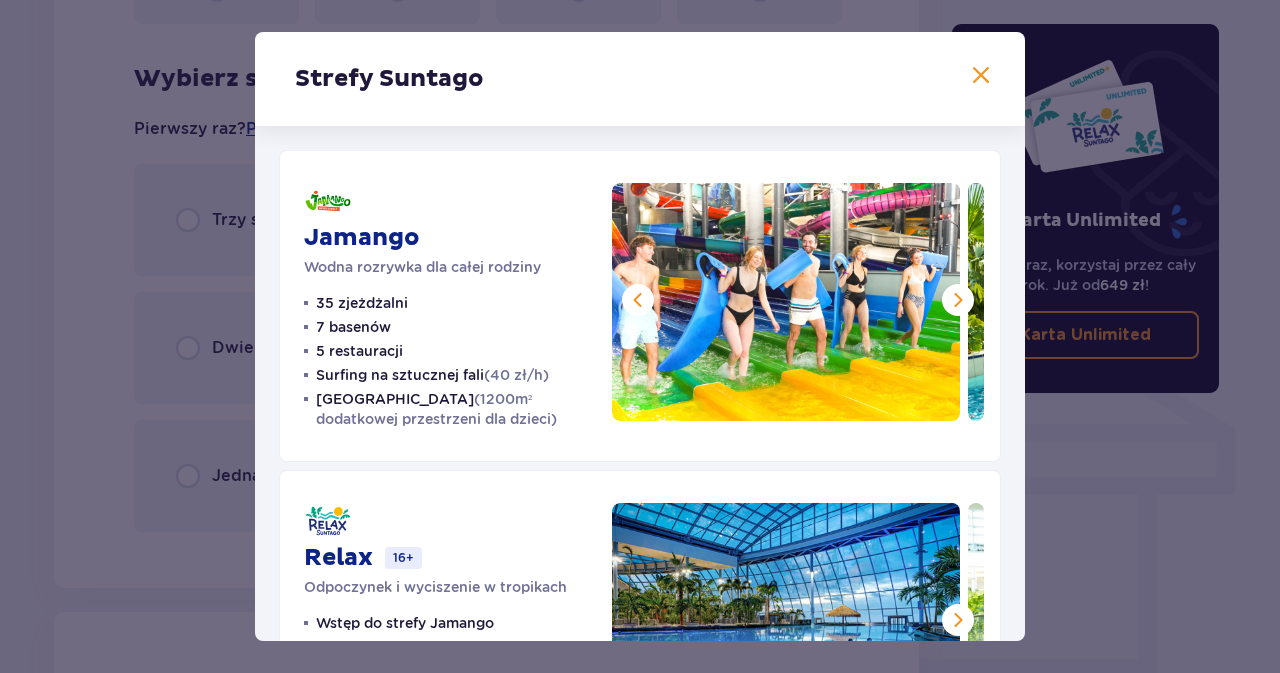 click at bounding box center [958, 300] 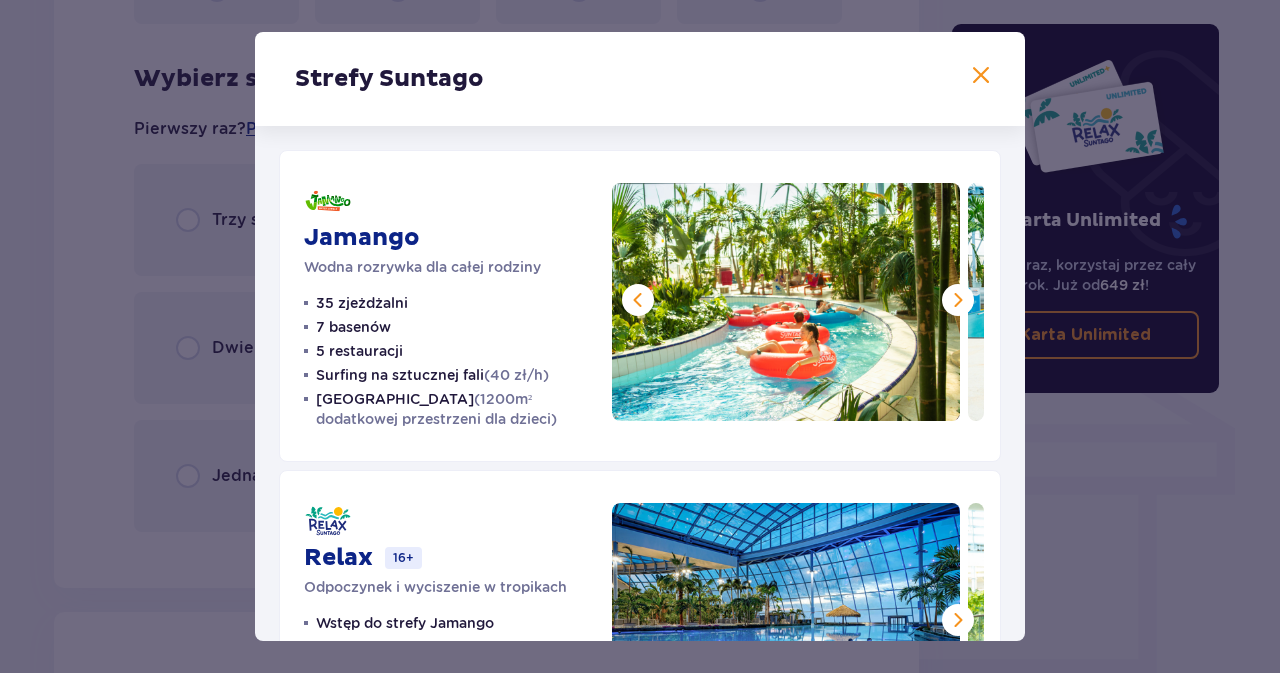 click at bounding box center [958, 300] 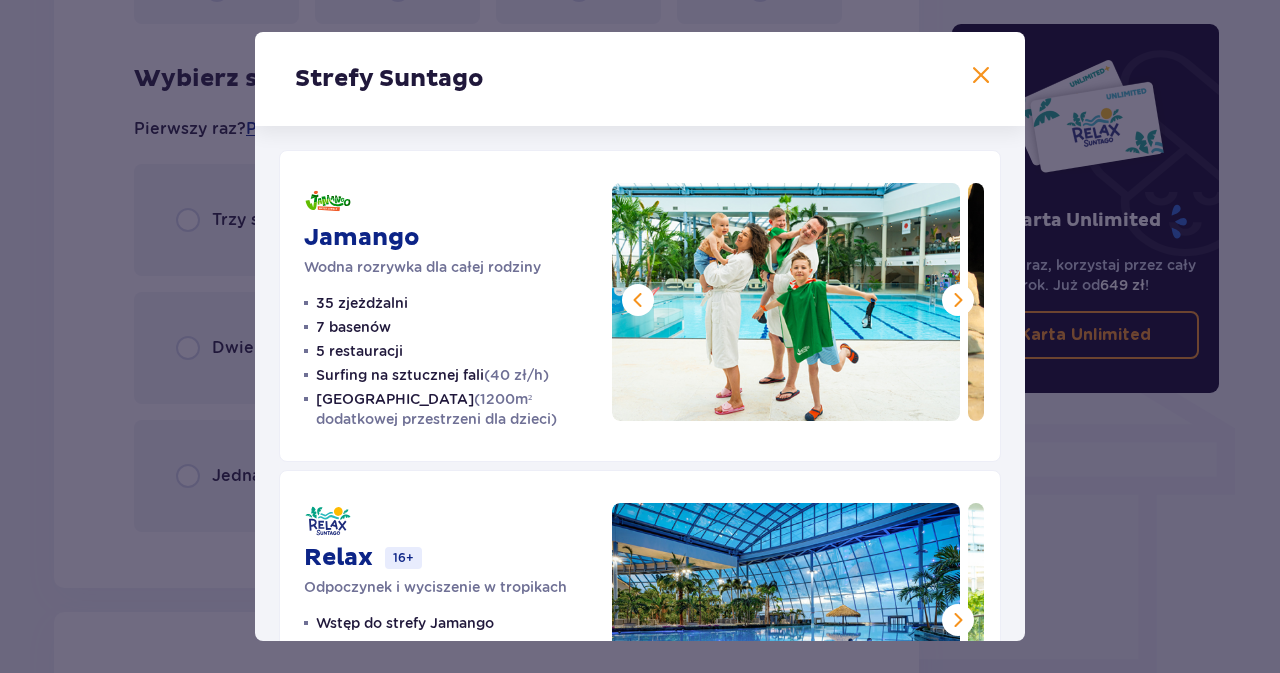 click at bounding box center (958, 300) 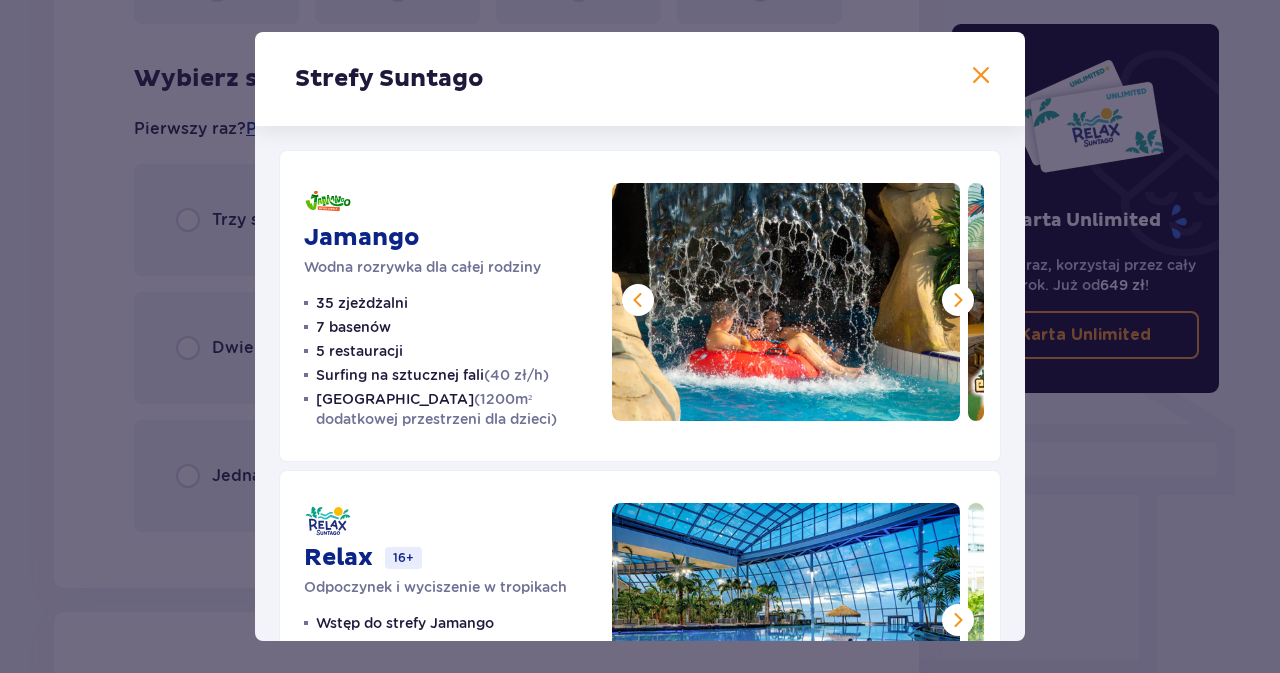 click at bounding box center (958, 300) 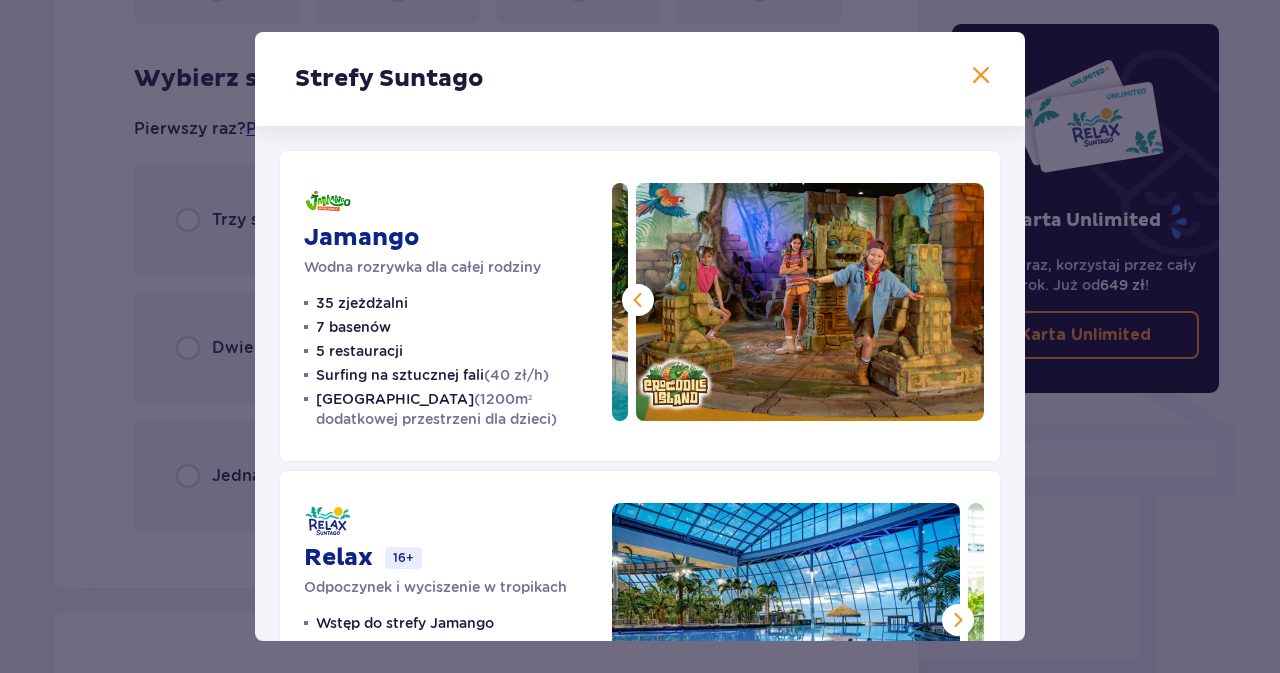 click on "Strefy Suntago Jamango Wodna rozrywka dla całej rodziny 35 zjeżdżalni 7 basenów 5 restauracji Surfing na sztucznej fali  (40 zł/h) [GEOGRAPHIC_DATA]  (1200m² dodatkowej przestrzeni dla dzieci) Relax 16+ Odpoczynek i wyciszenie w tropikach Wstęp do strefy Jamango 10 basenów leczniczo-relaksacyjnych 2 restauracje i 2 koktajl bary Wellness & SPA  (zabiegi od 89 zł) Strefa VIP z łożami Cabana  (99 zł/2 os.) Saunaria 16+ Relaks w saunach z całego świata Wstęp do stref Jamango i Relax 5 saun mokrych 10 saun suchych 2 jacuzzi Pokazy saunamistrzów" at bounding box center (640, 336) 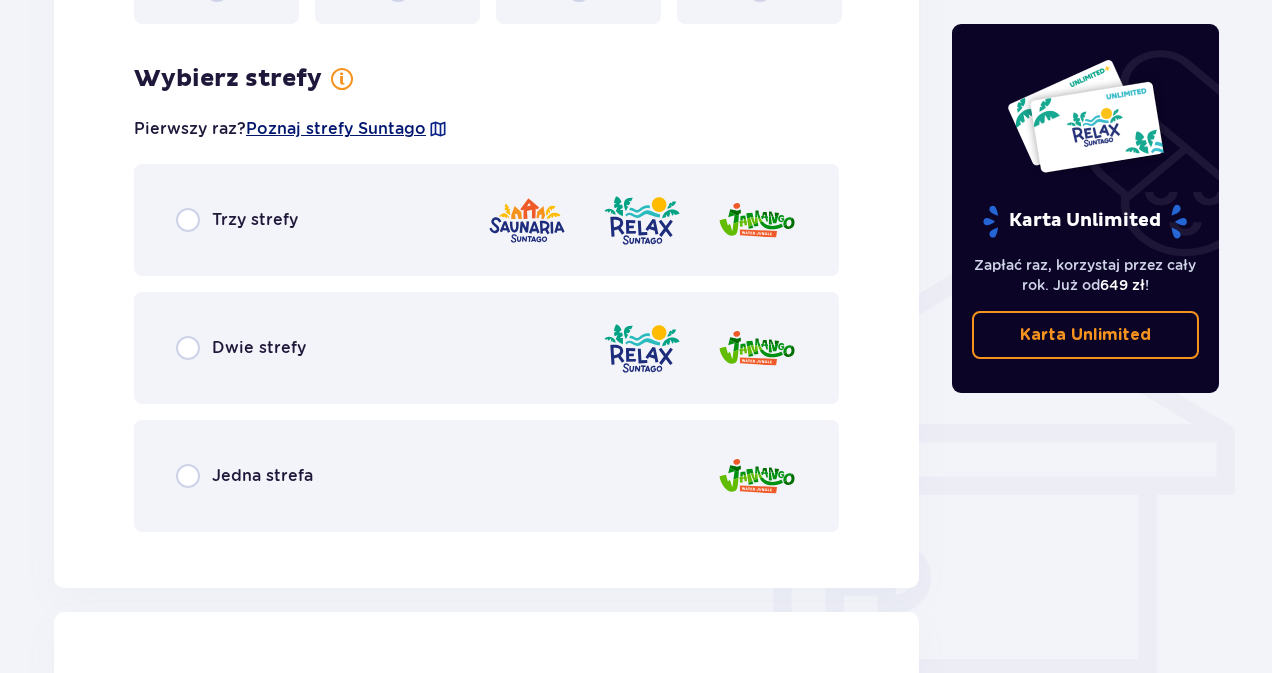 click on "Poznaj strefy Suntago" at bounding box center [336, 129] 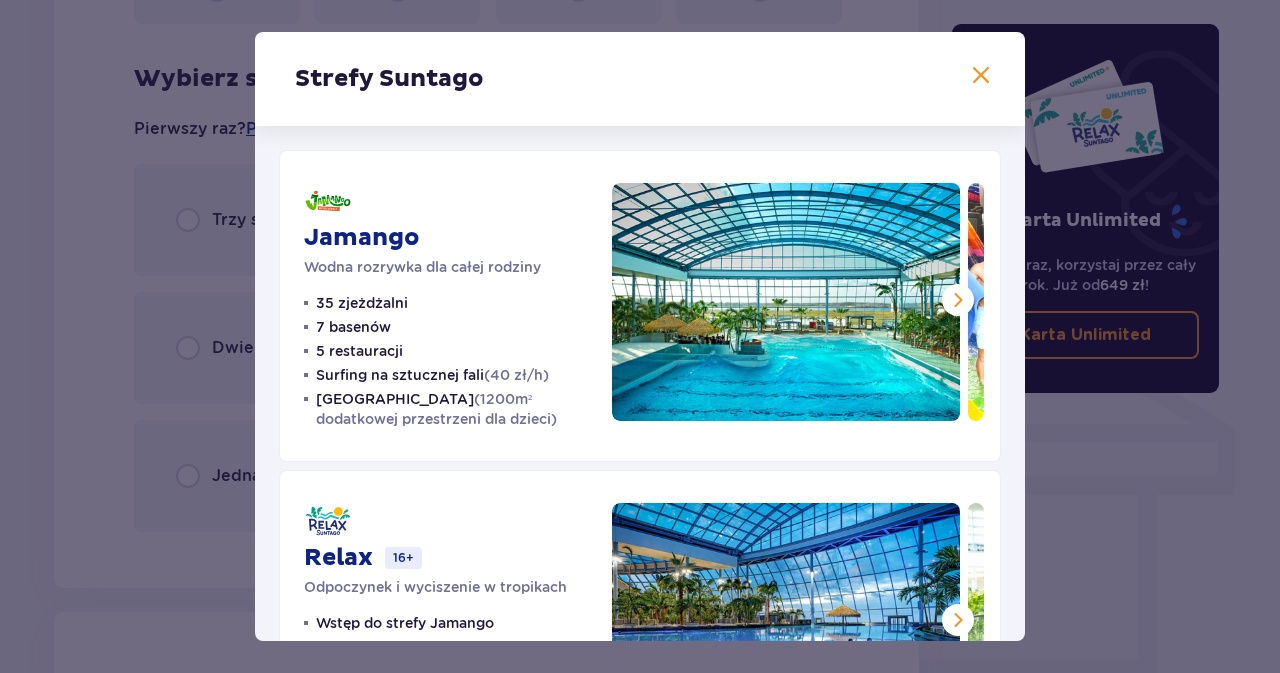 scroll, scrollTop: 474, scrollLeft: 0, axis: vertical 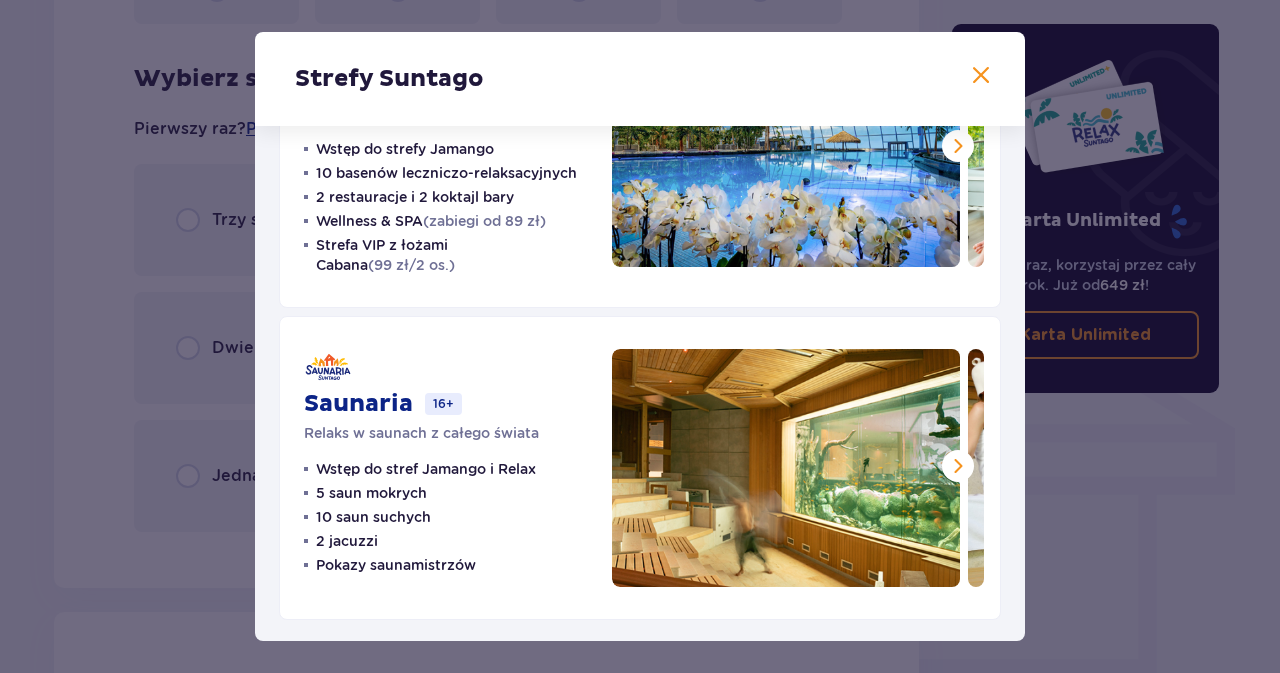 click on "Strefy Suntago Jamango Wodna rozrywka dla całej rodziny 35 zjeżdżalni 7 basenów 5 restauracji Surfing na sztucznej fali  (40 zł/h) [GEOGRAPHIC_DATA]  (1200m² dodatkowej przestrzeni dla dzieci) Relax 16+ Odpoczynek i wyciszenie w tropikach Wstęp do strefy Jamango 10 basenów leczniczo-relaksacyjnych 2 restauracje i 2 koktajl bary Wellness & SPA  (zabiegi od 89 zł) Strefa VIP z łożami Cabana  (99 zł/2 os.) Saunaria 16+ Relaks w saunach z całego świata Wstęp do stref Jamango i Relax 5 saun mokrych 10 saun suchych 2 jacuzzi Pokazy saunamistrzów" at bounding box center [640, 336] 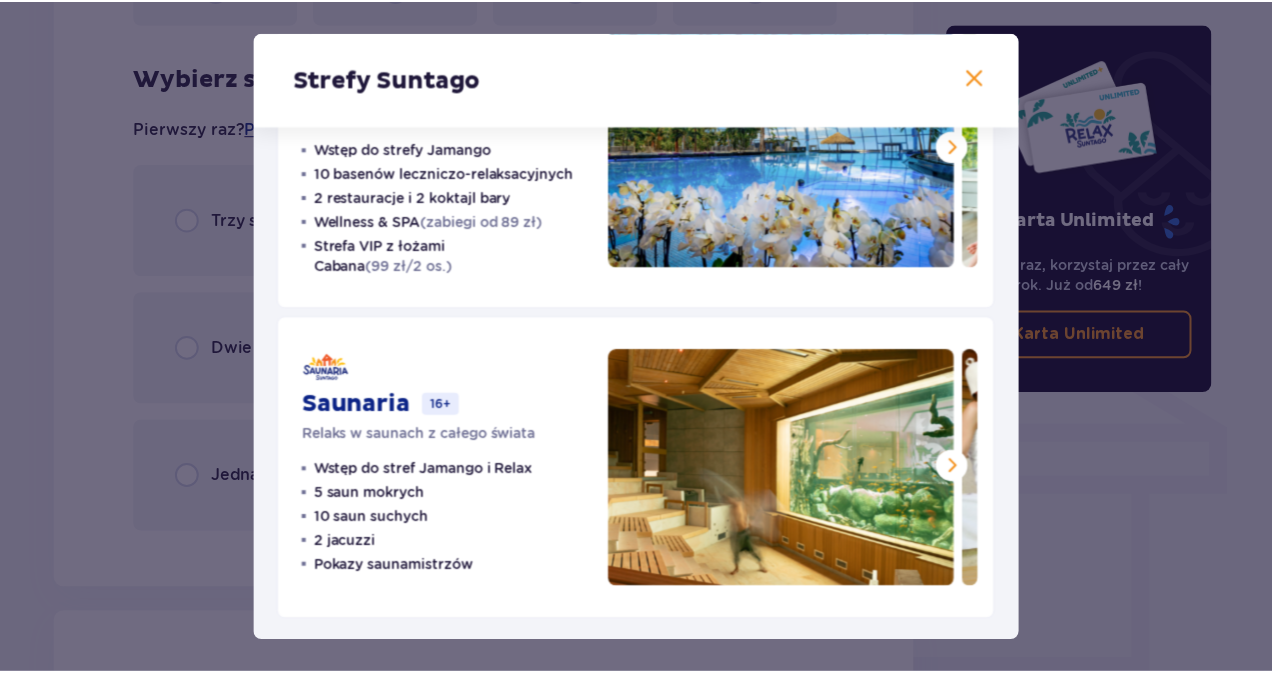 scroll, scrollTop: 0, scrollLeft: 0, axis: both 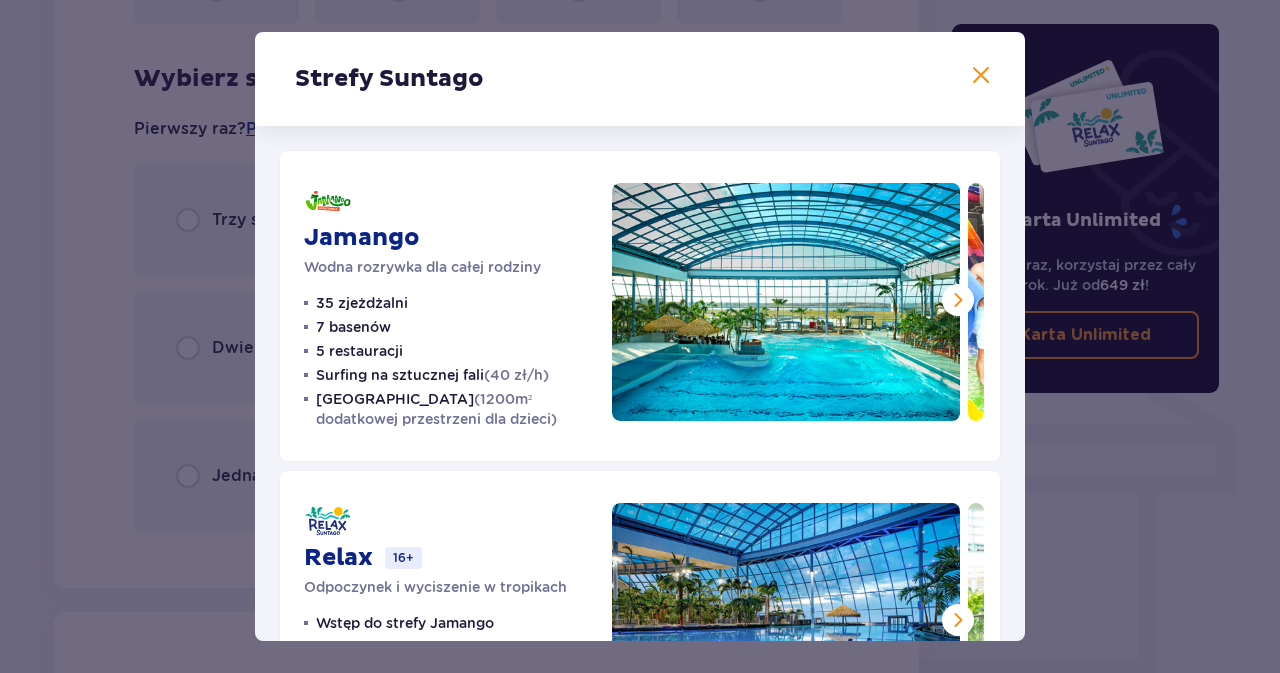 click on "Strefy Suntago Jamango Wodna rozrywka dla całej rodziny 35 zjeżdżalni 7 basenów 5 restauracji Surfing na sztucznej fali  (40 zł/h) [GEOGRAPHIC_DATA]  (1200m² dodatkowej przestrzeni dla dzieci) Relax 16+ Odpoczynek i wyciszenie w tropikach Wstęp do strefy Jamango 10 basenów leczniczo-relaksacyjnych 2 restauracje i 2 koktajl bary Wellness & SPA  (zabiegi od 89 zł) Strefa VIP z łożami Cabana  (99 zł/2 os.) Saunaria 16+ Relaks w saunach z całego świata Wstęp do stref Jamango i Relax 5 saun mokrych 10 saun suchych 2 jacuzzi Pokazy saunamistrzów" at bounding box center (640, 336) 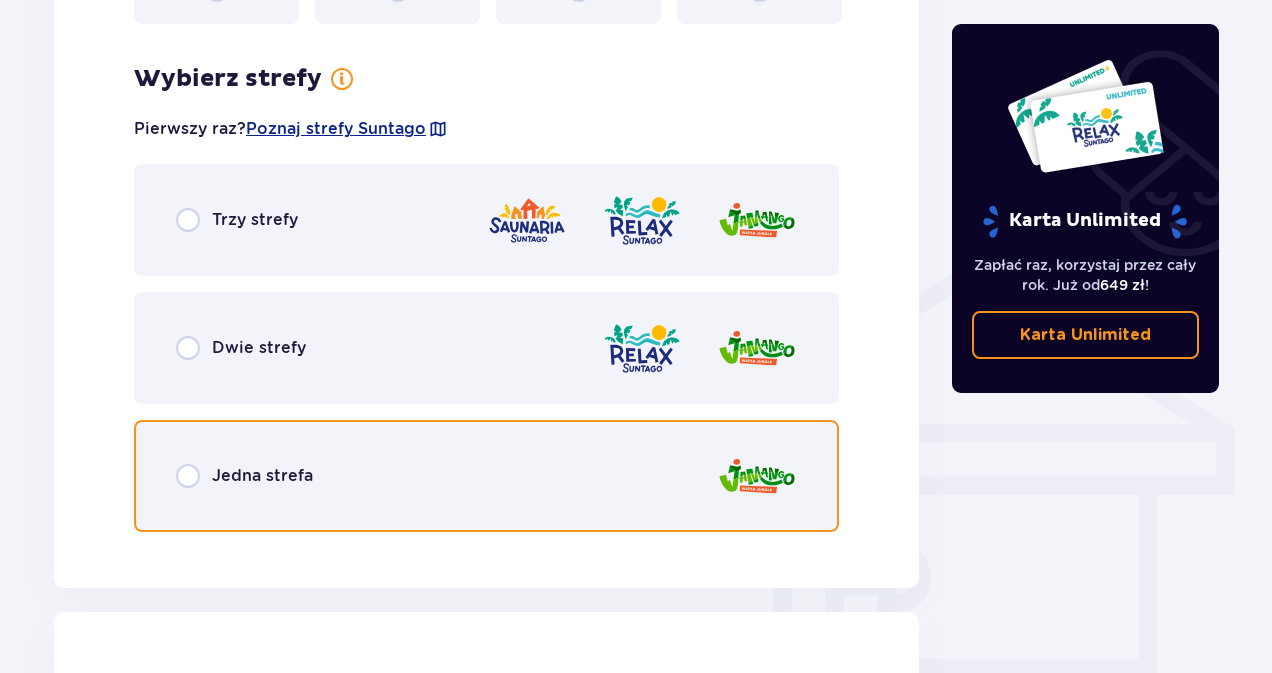 click at bounding box center (188, 476) 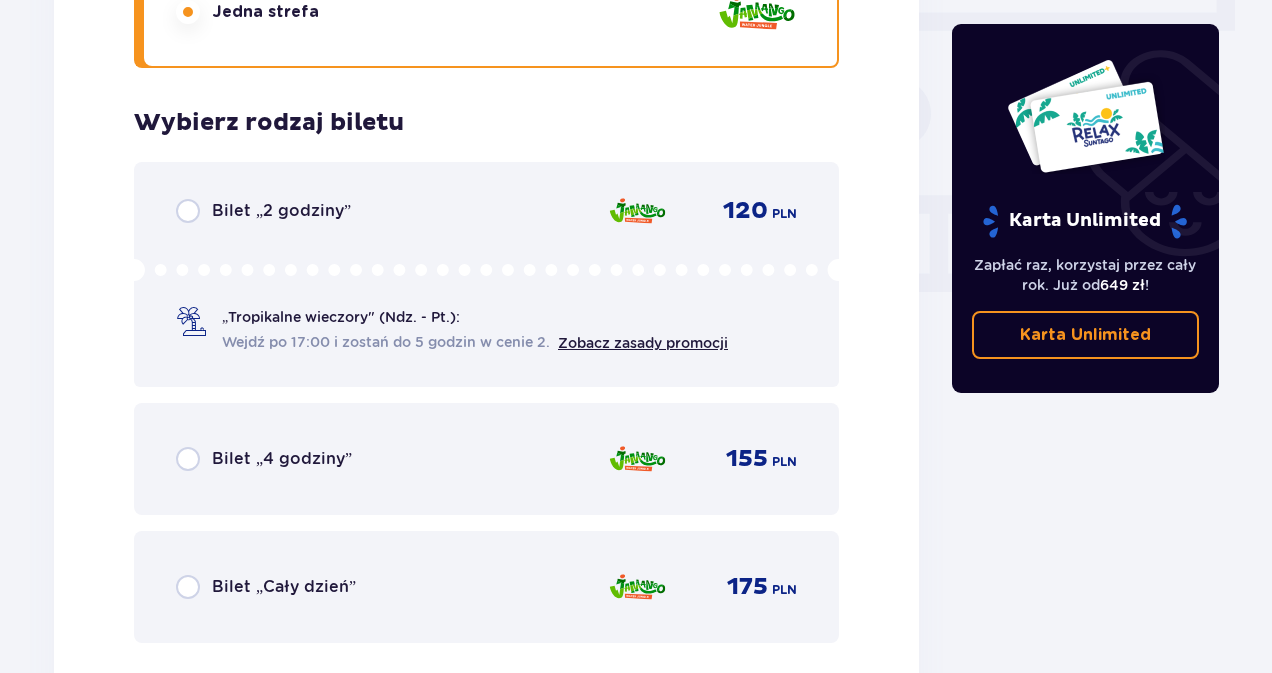 scroll, scrollTop: 1906, scrollLeft: 0, axis: vertical 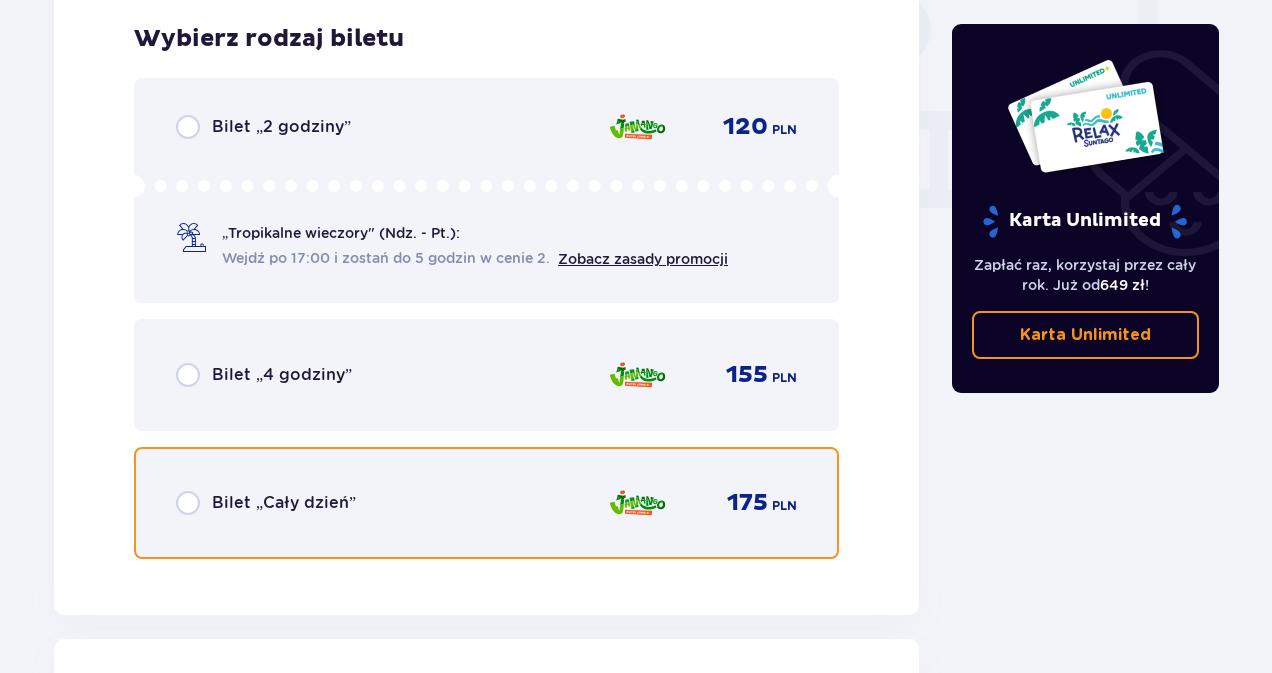click at bounding box center (188, 503) 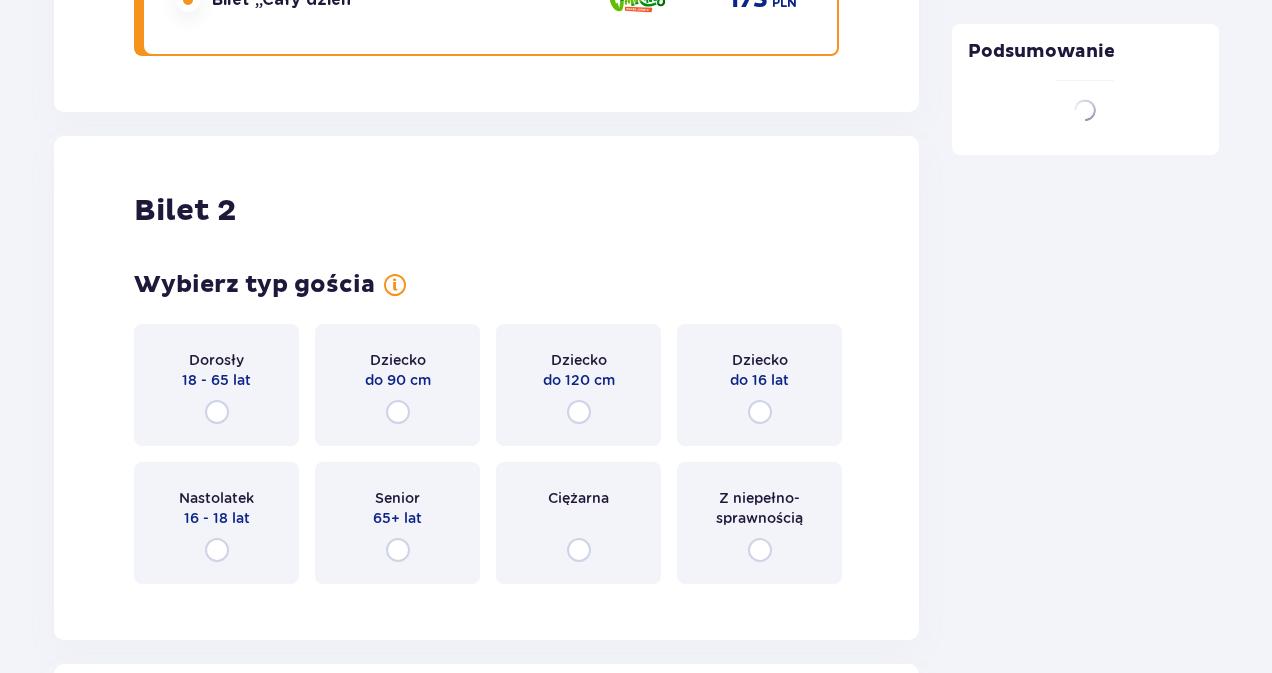 scroll, scrollTop: 2521, scrollLeft: 0, axis: vertical 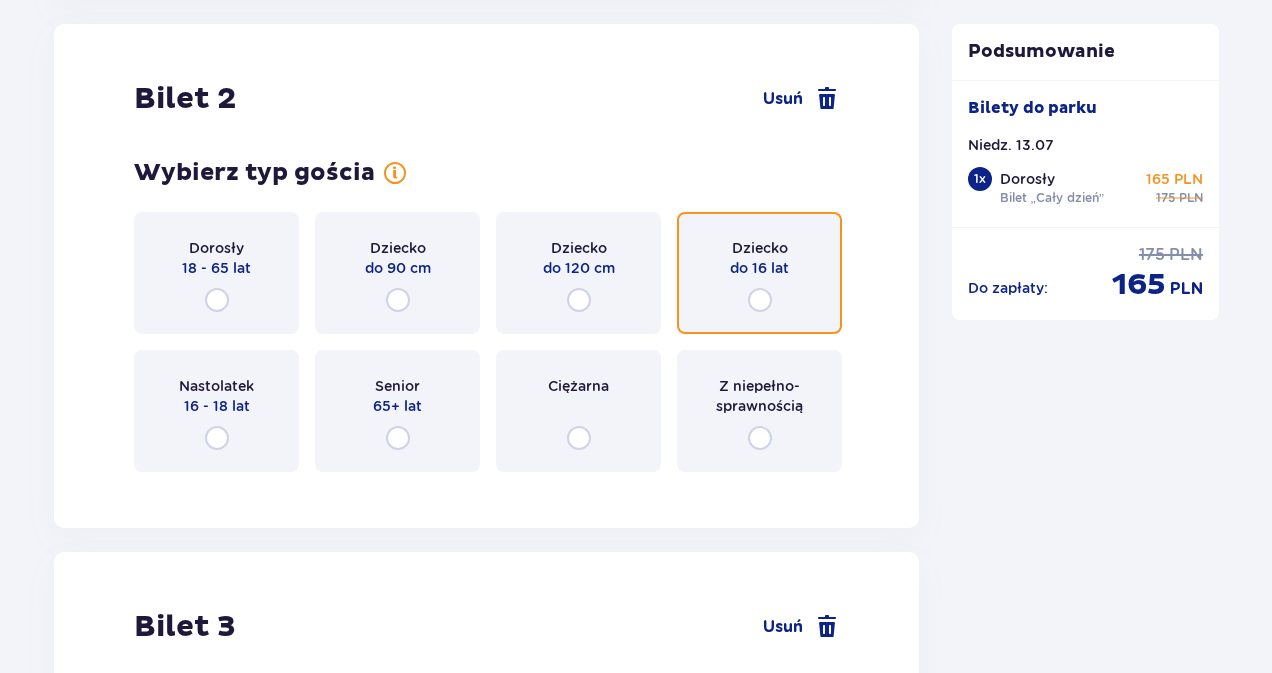 click at bounding box center (760, 300) 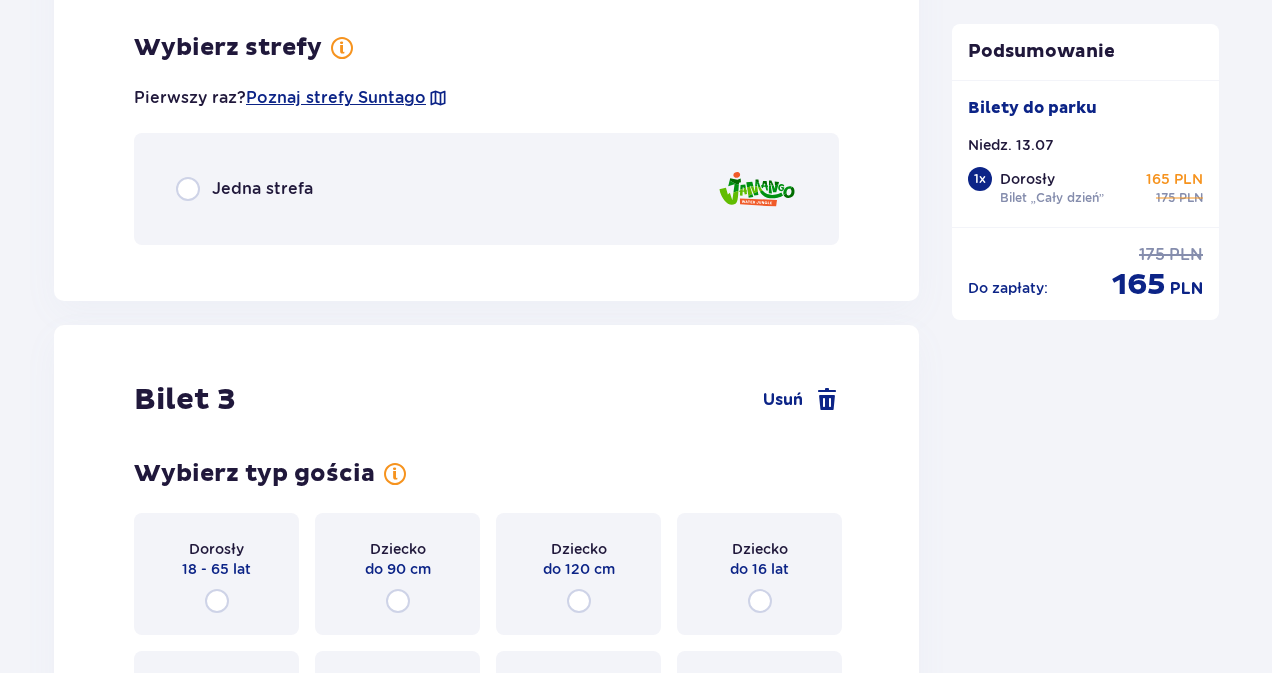 scroll, scrollTop: 3009, scrollLeft: 0, axis: vertical 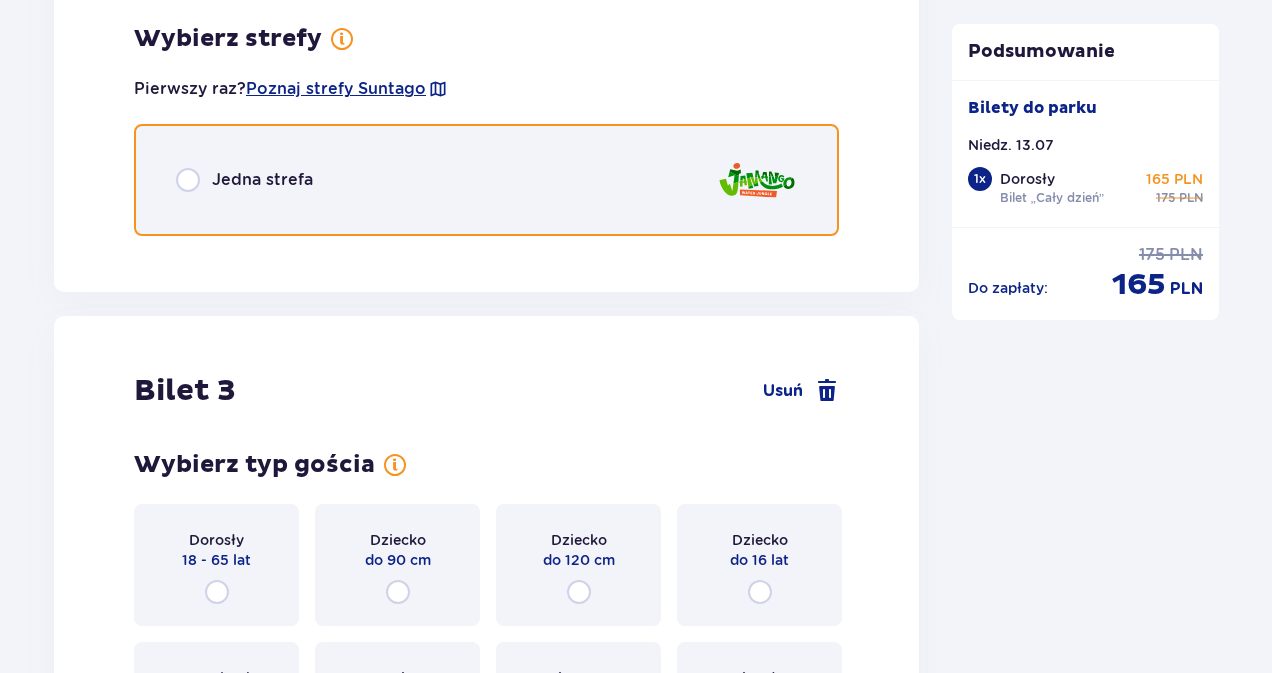 click at bounding box center (188, 180) 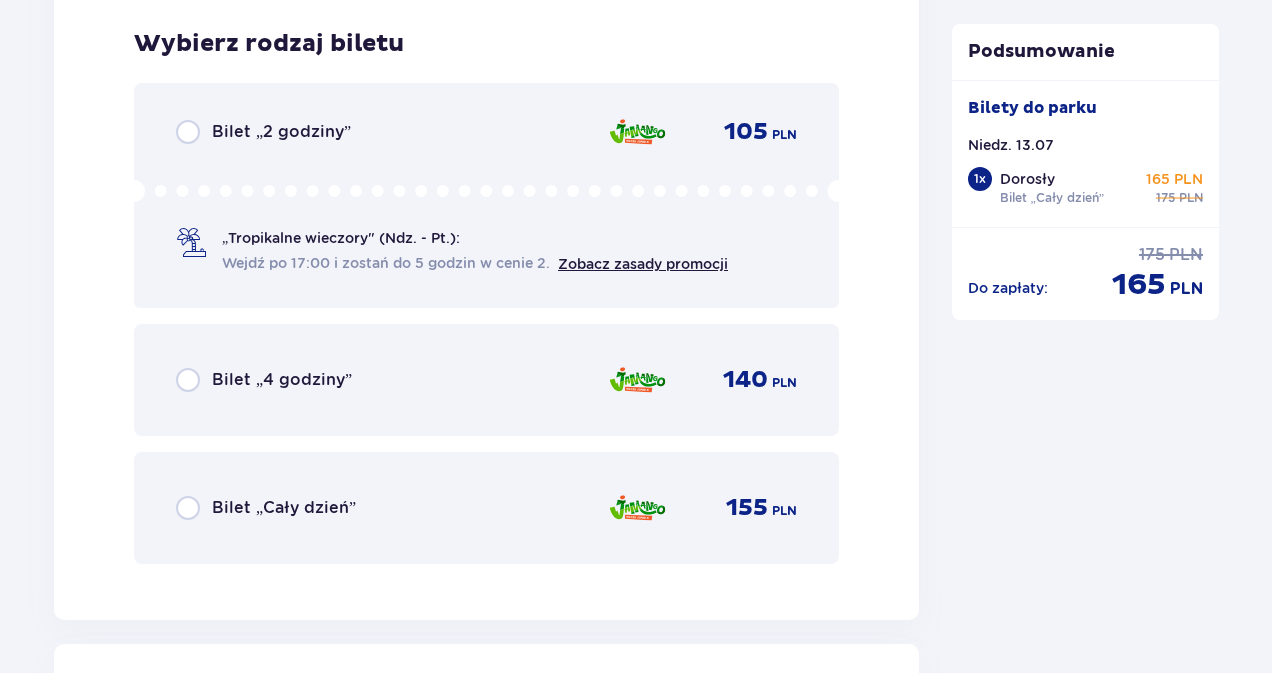 scroll, scrollTop: 3261, scrollLeft: 0, axis: vertical 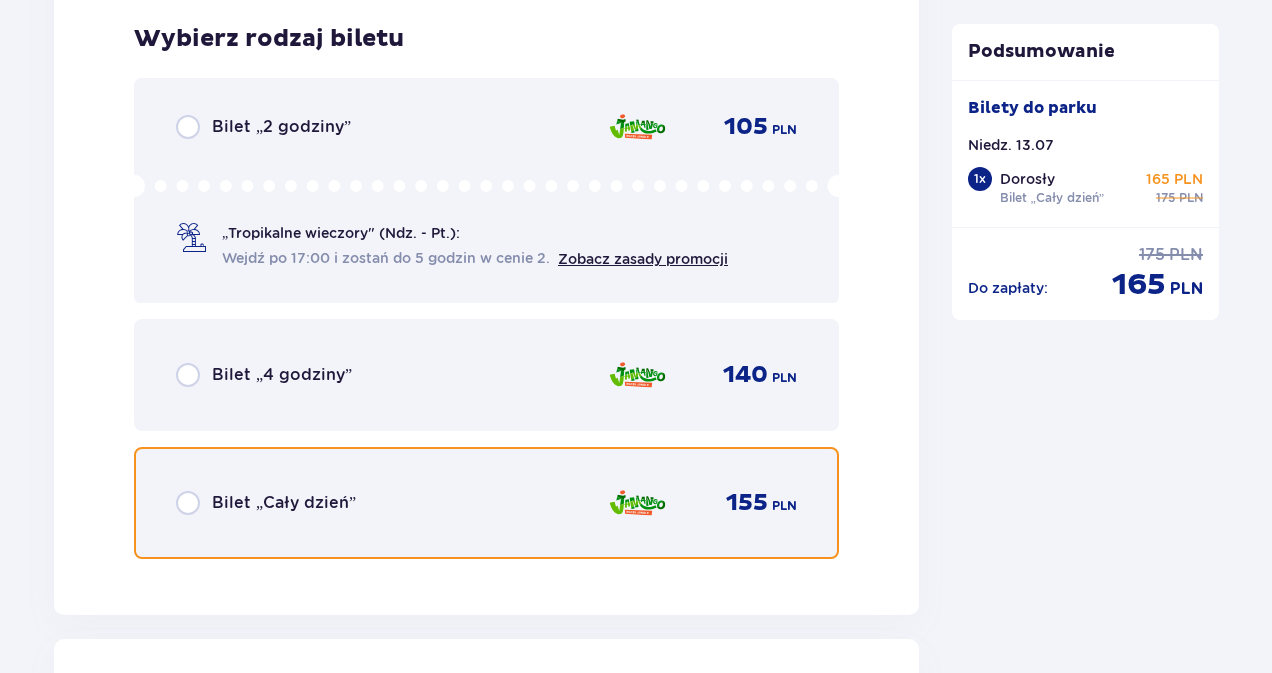 click at bounding box center [188, 503] 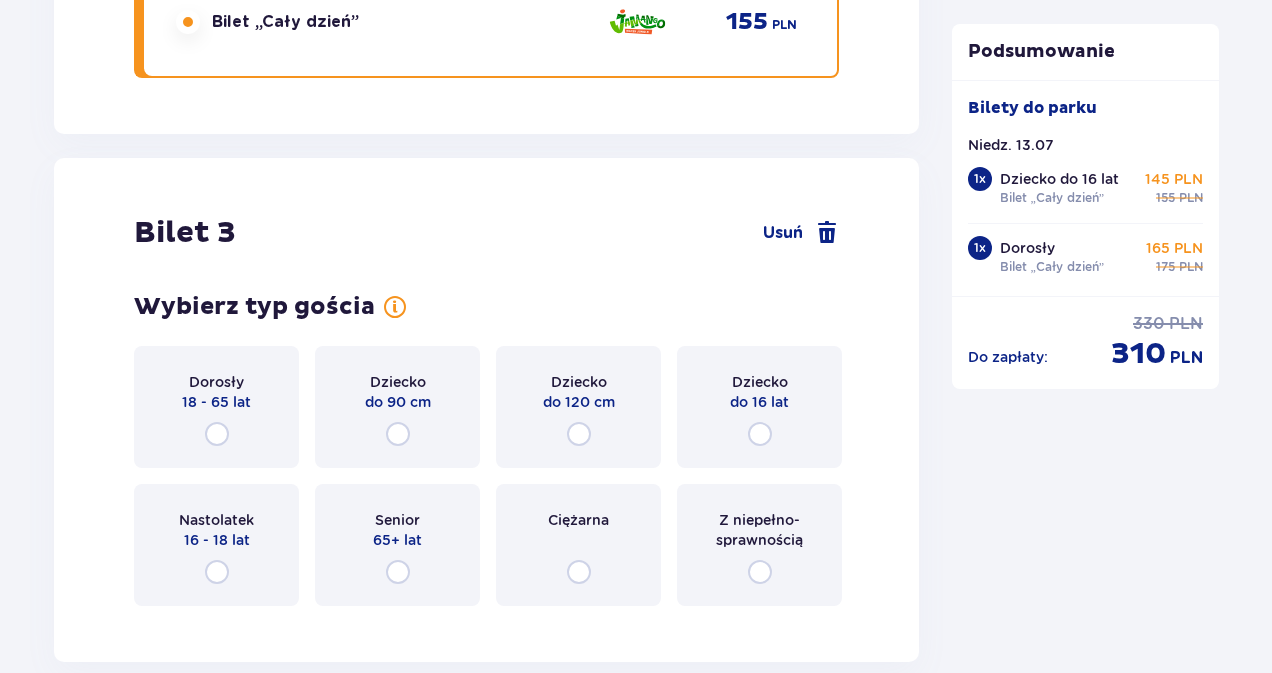 scroll, scrollTop: 3876, scrollLeft: 0, axis: vertical 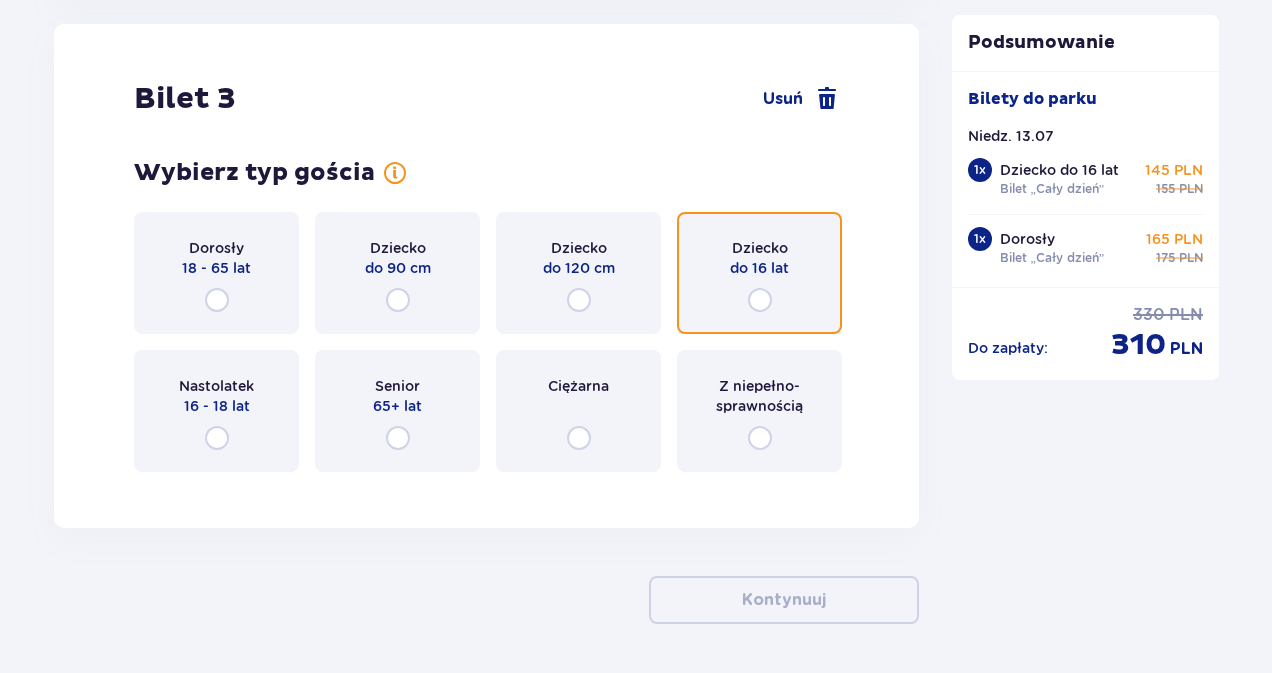 click at bounding box center [760, 300] 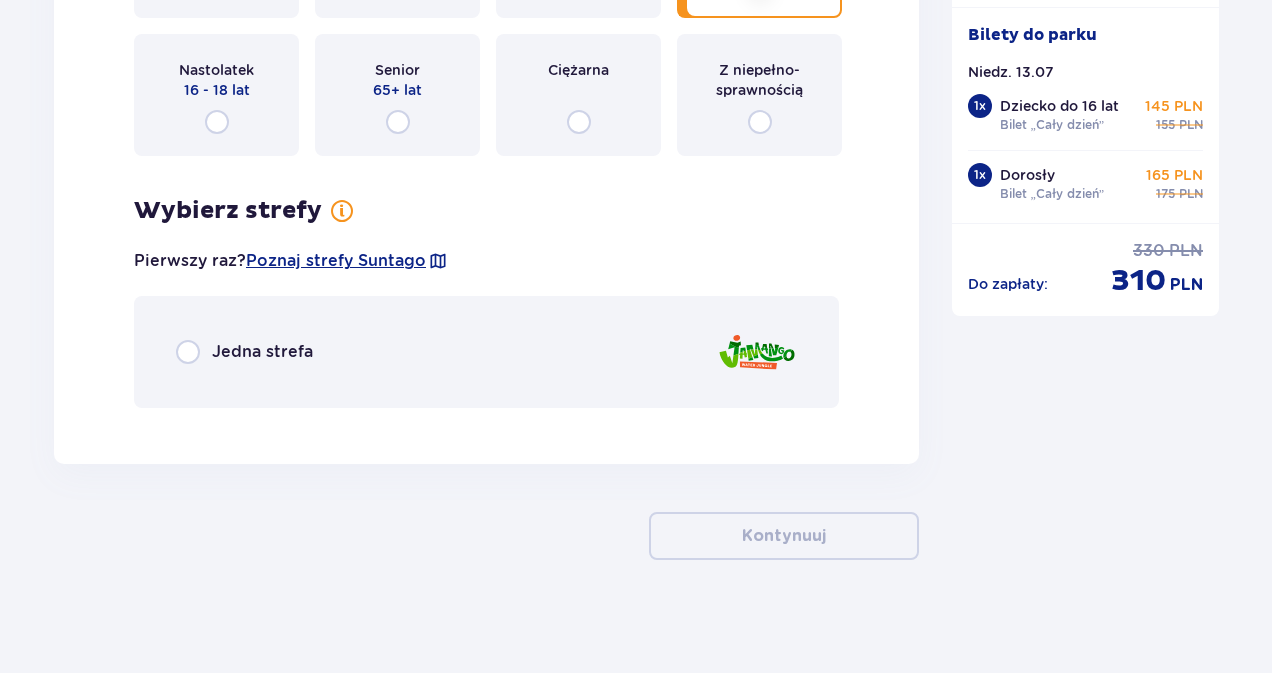 scroll, scrollTop: 4198, scrollLeft: 0, axis: vertical 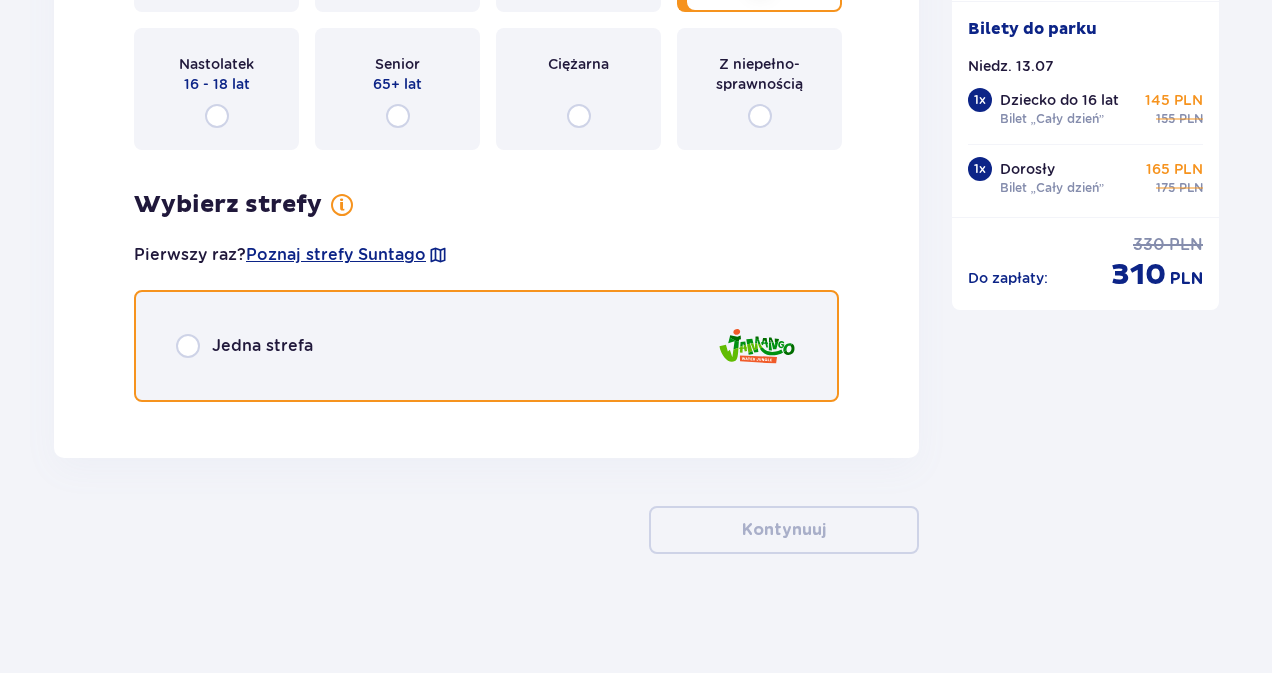 click at bounding box center [188, 346] 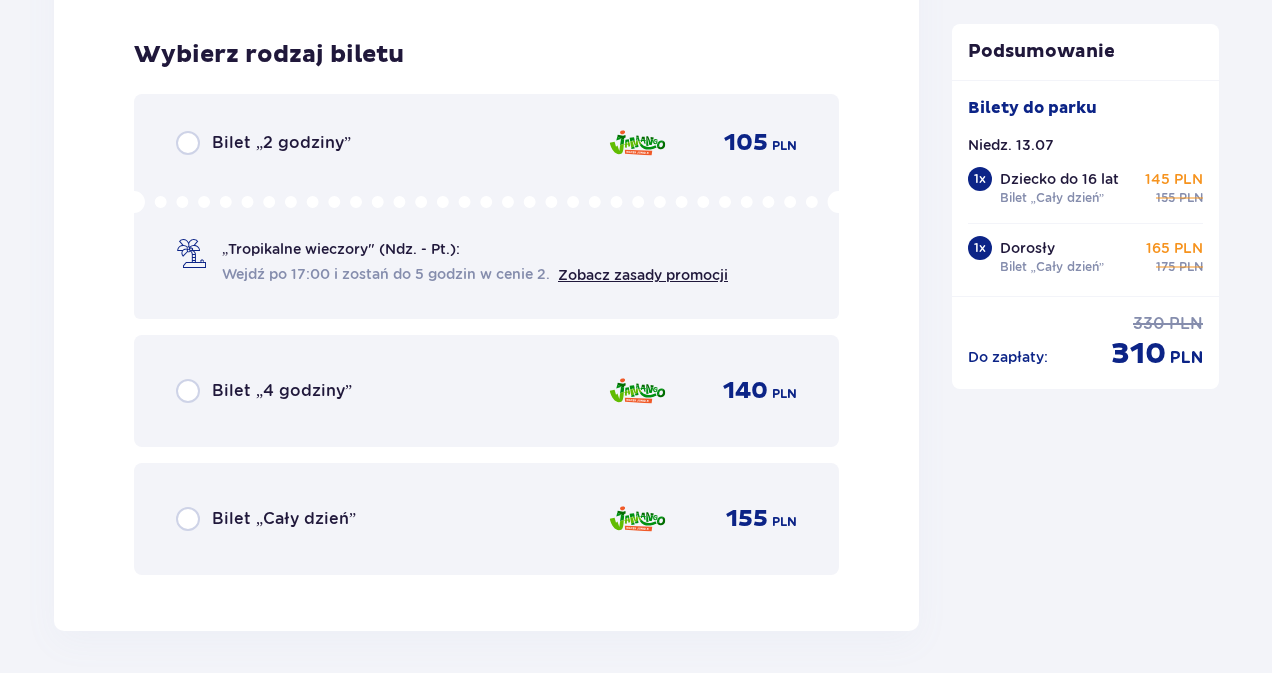 scroll, scrollTop: 4616, scrollLeft: 0, axis: vertical 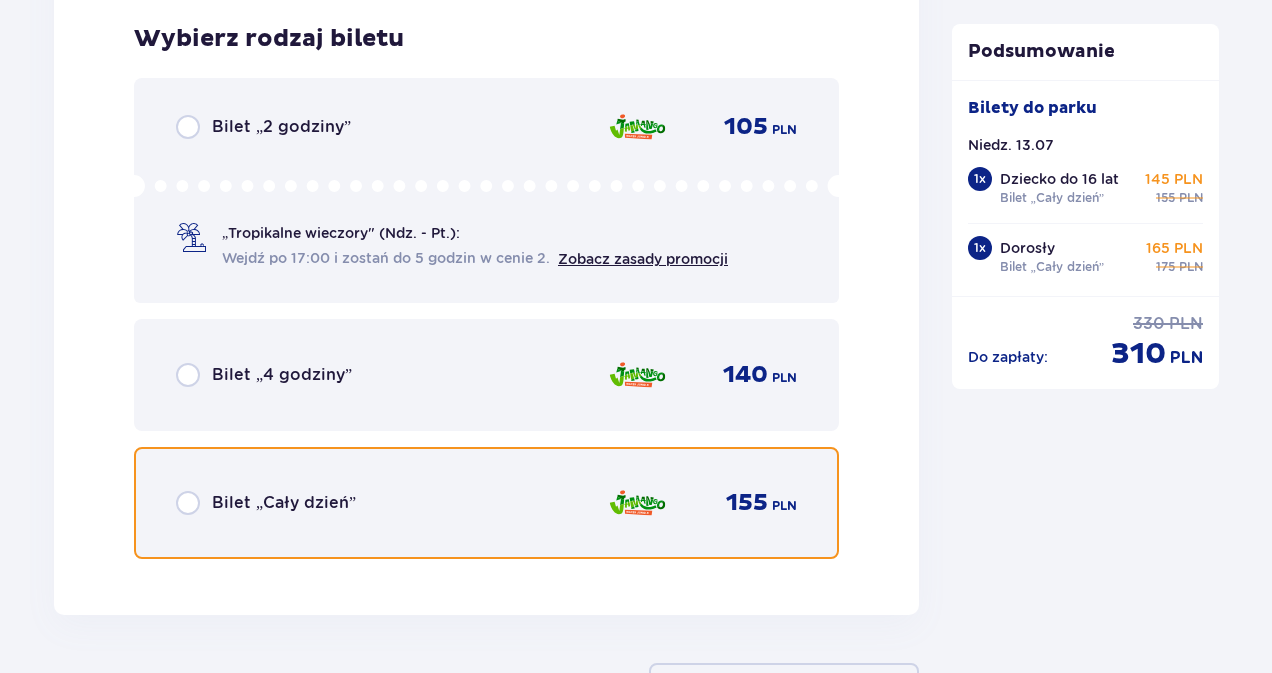 click at bounding box center [188, 503] 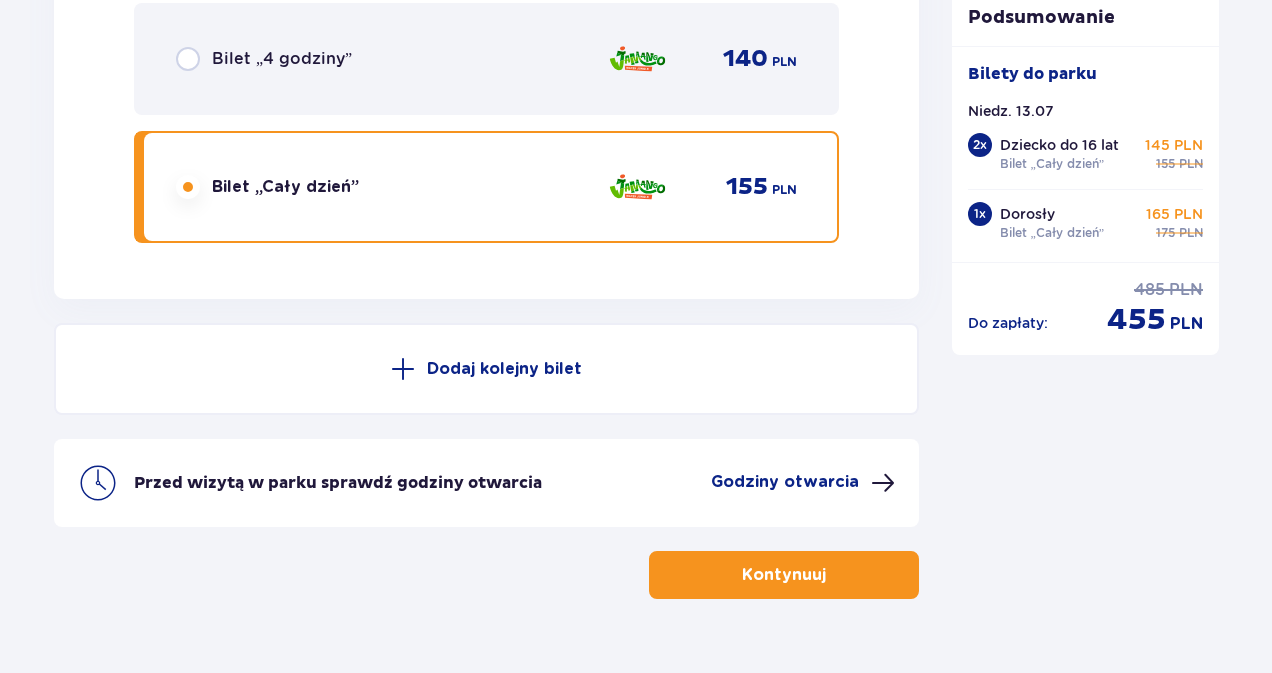 scroll, scrollTop: 4978, scrollLeft: 0, axis: vertical 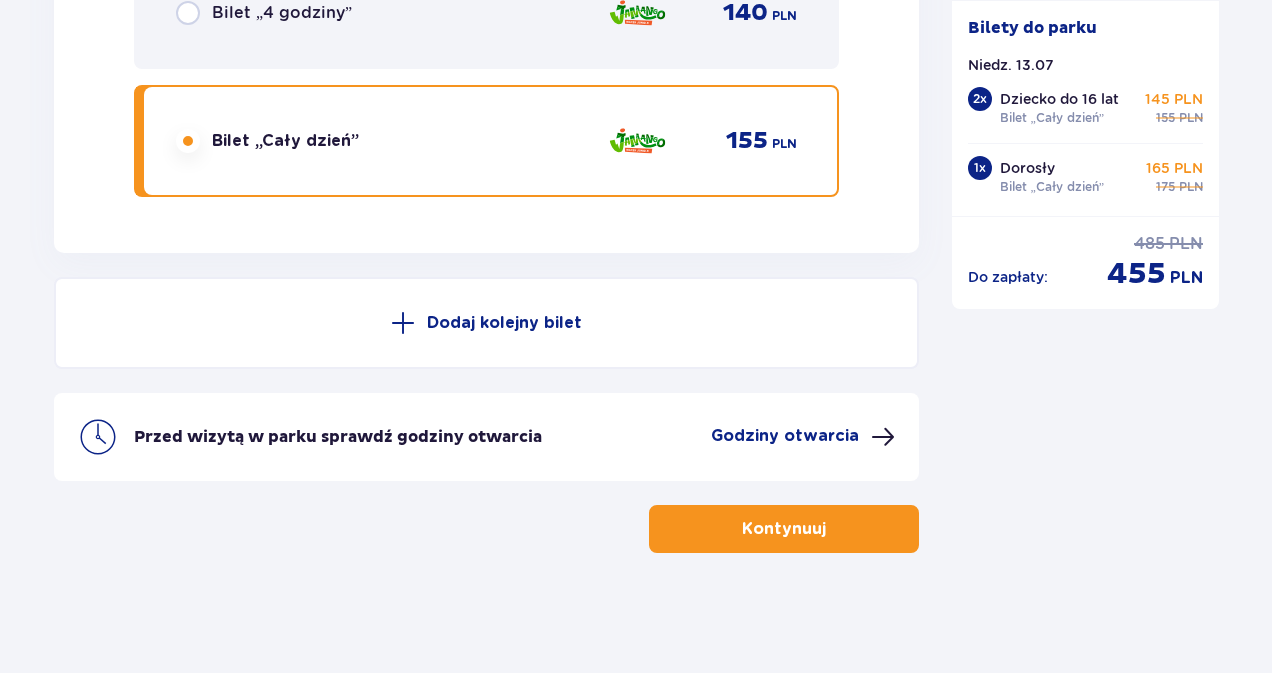 click on "Godziny otwarcia" at bounding box center (785, 436) 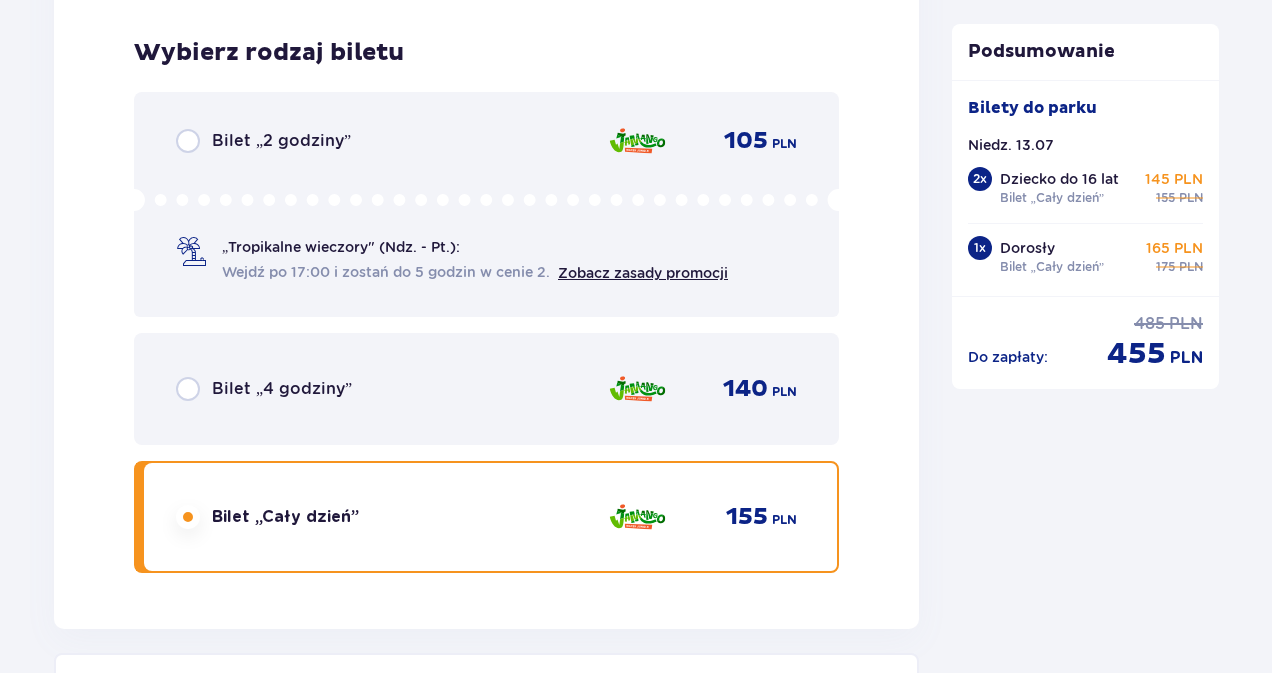scroll, scrollTop: 4578, scrollLeft: 0, axis: vertical 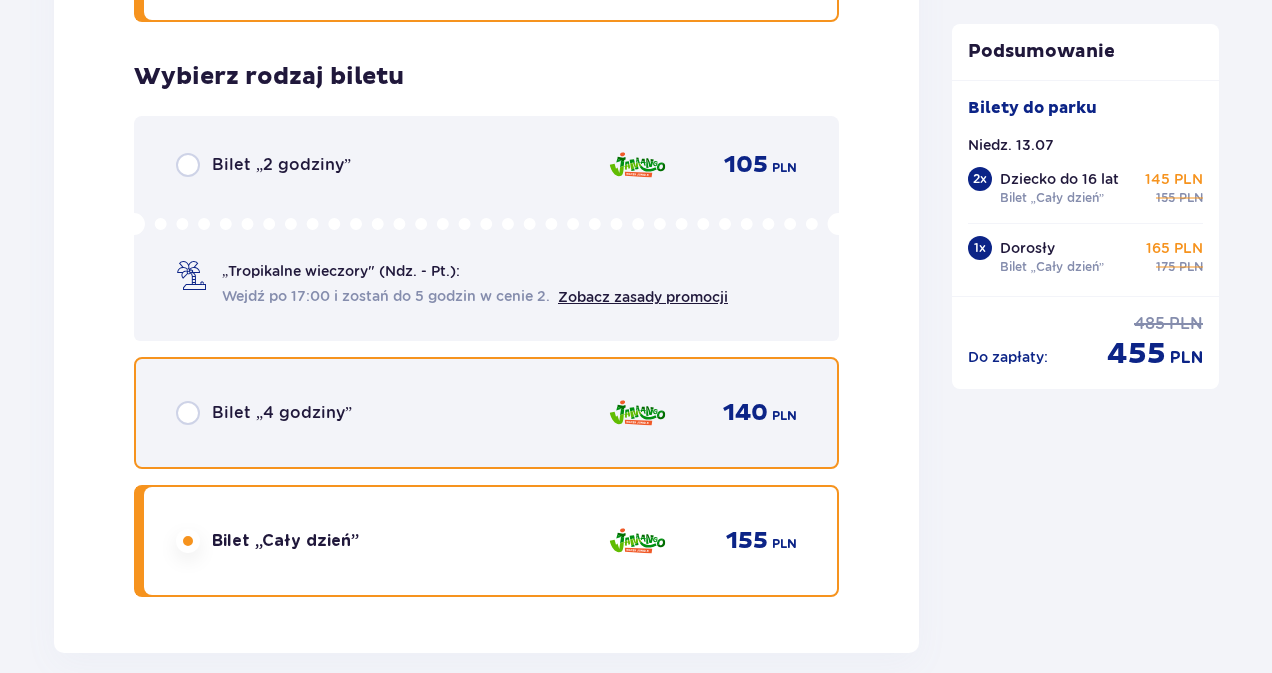 click at bounding box center (188, 413) 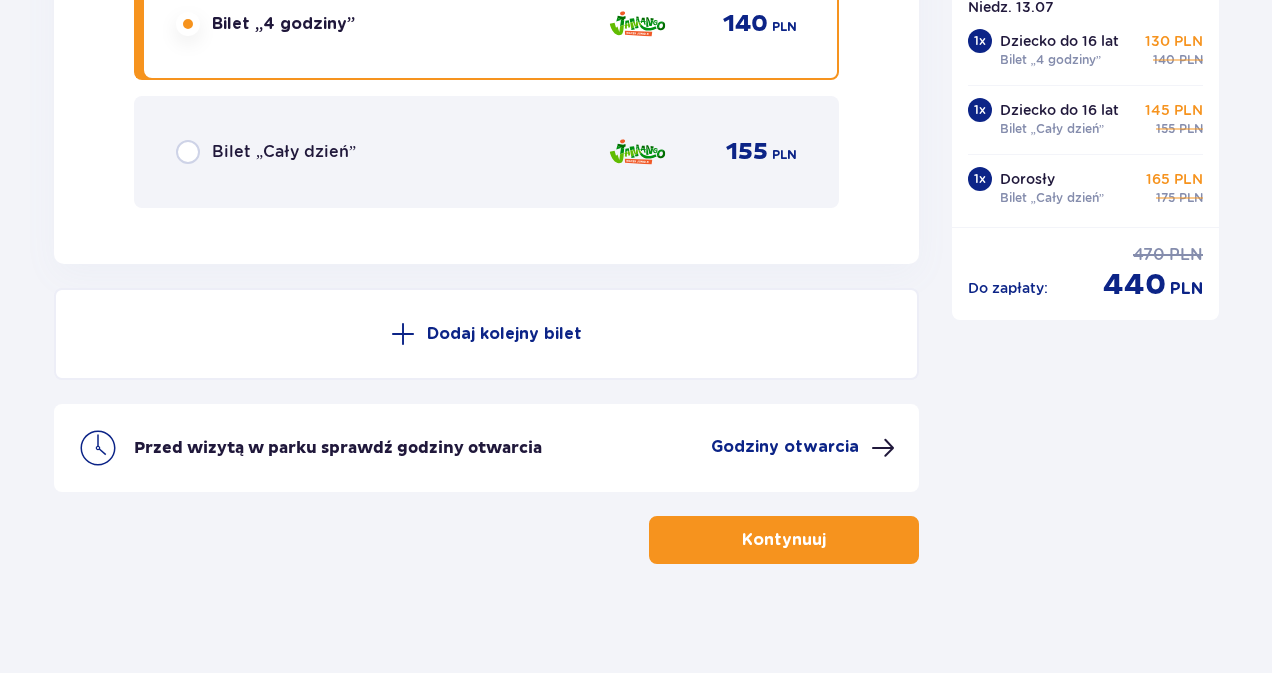 scroll, scrollTop: 4978, scrollLeft: 0, axis: vertical 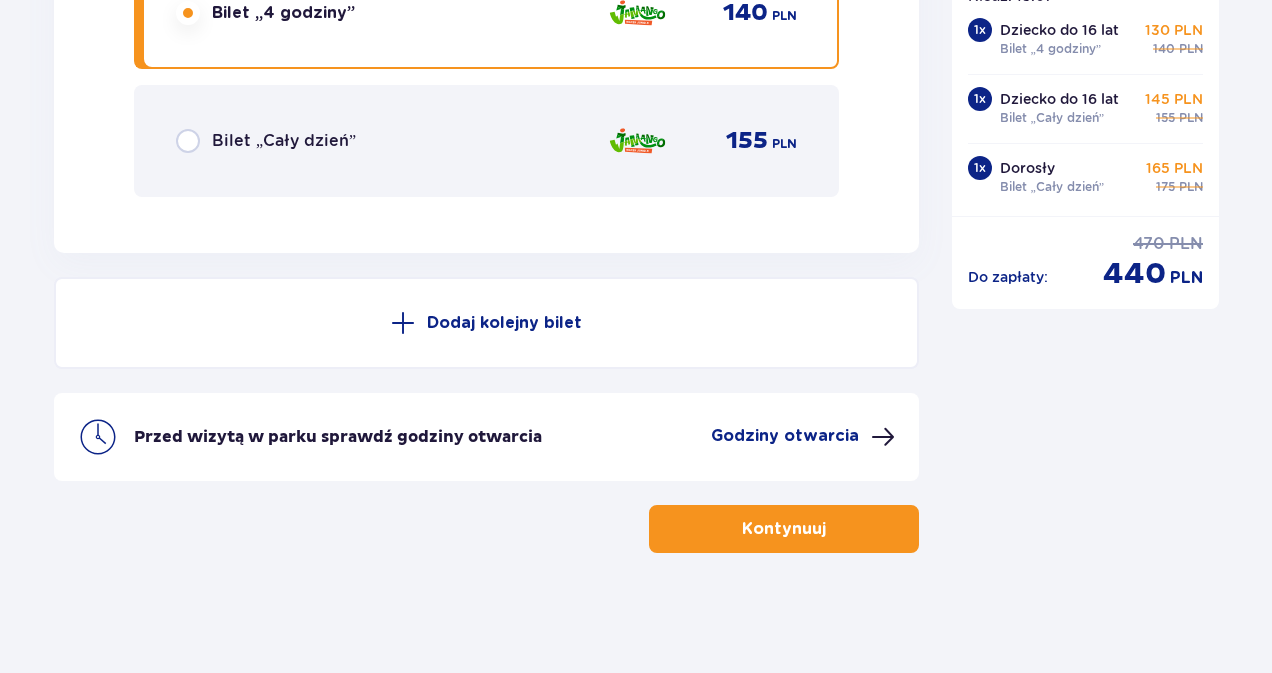 click at bounding box center (188, -1342) 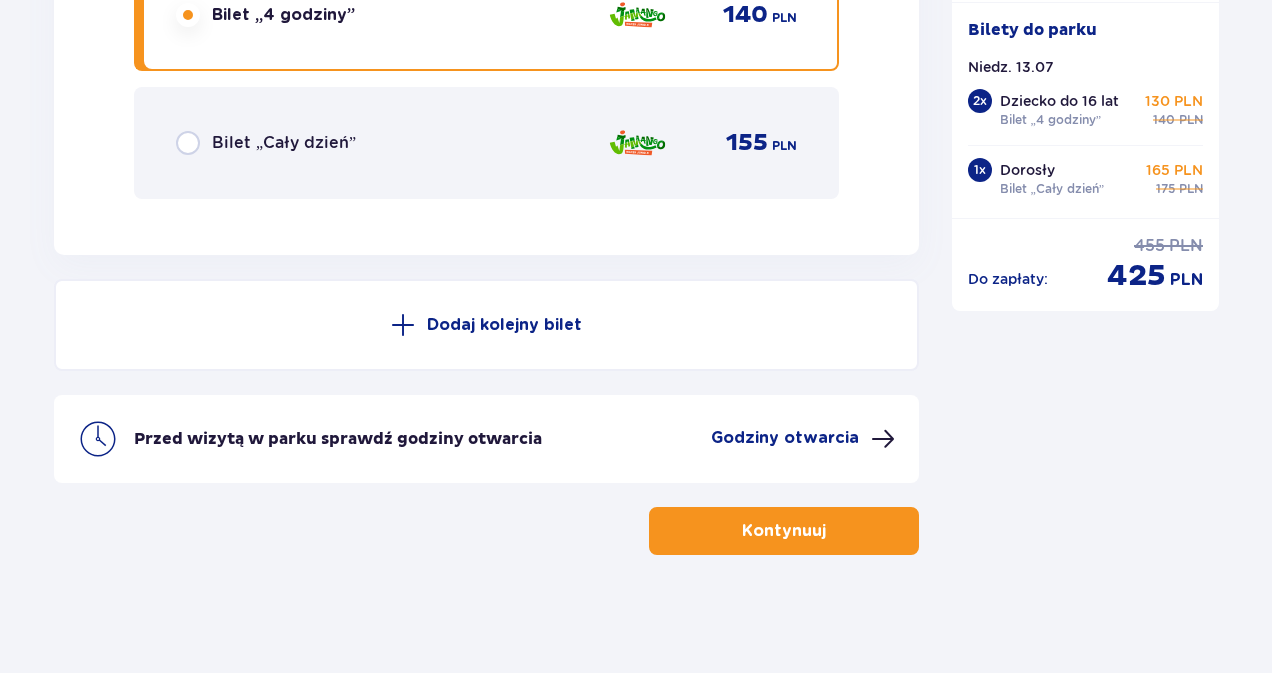 scroll, scrollTop: 4978, scrollLeft: 0, axis: vertical 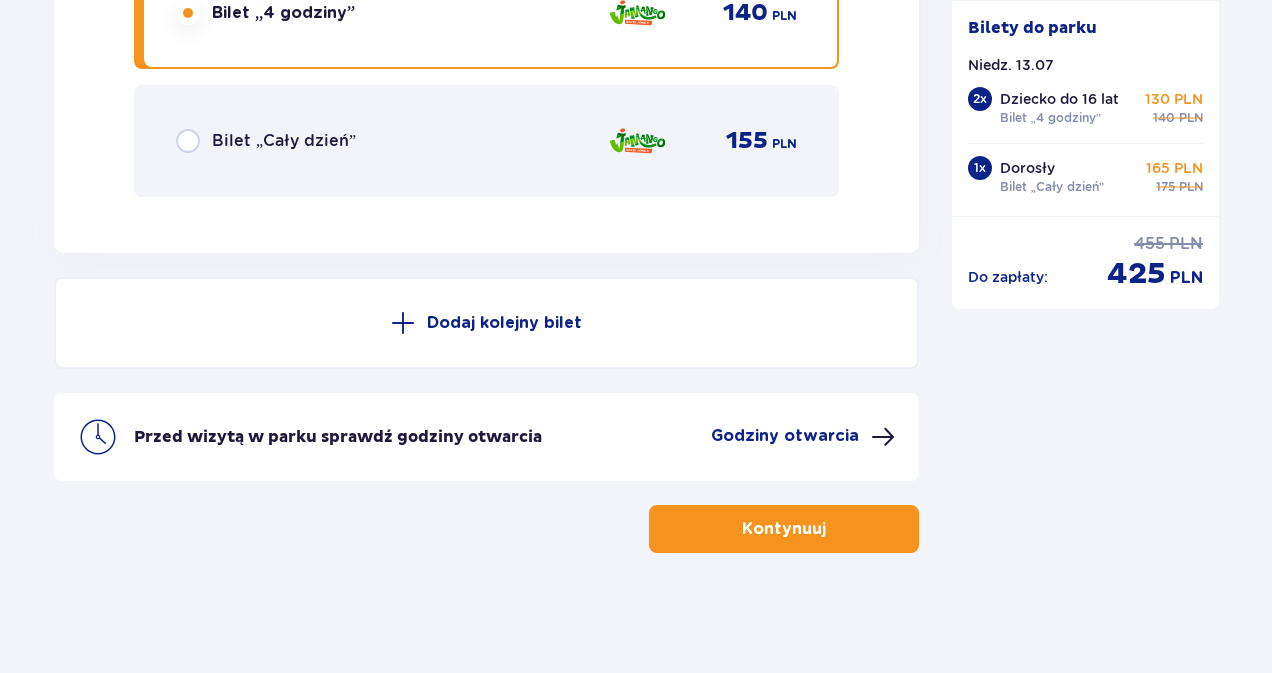 click on "Bilety Pomiń ten krok Znajdź bilety Kupuj bilety online, aby mieć gwarancję wejścia i korzystać z dedykowanych kas szybkiej obsługi. Długość pobytu 1 dzień Dłużej Data przyjazdu [DATE] Liczba osób 3 Oferta specjalna Pakiet Family 2+2    -  640 PLN Całodniowe bilety do strefy Jamango (2 dorosłych i 2 dzieci do 16 lat) Voucher 100 zł w cenie: do wykorzystania online lub na miejscu (np. w restauracji) Zasady oferty Kontynuuj bez pakietu Bilet   1 Usuń Wybierz typ gościa Dorosły 18 - 65 lat Dziecko do 90 cm Dziecko do 120 cm Dziecko do 16 lat Nastolatek 16 - 18 lat Senior 65+ lat Ciężarna Z niepełno­sprawnością Wybierz strefy Pierwszy raz?  Poznaj strefy Suntago Trzy strefy Dwie strefy Jedna strefa Wybierz rodzaj biletu Bilet „2 godziny” 120 PLN „Tropikalne wieczory" (Ndz. - Pt.): Wejdź po 17:00 i zostań do 5 godzin w cenie 2. Zobacz zasady promocji Bilet „4 godziny” 155 PLN Bilet „Cały dzień” 175 PLN Bilet   2 Usuń Wybierz typ gościa Dorosły 18 - 65 lat Dziecko" at bounding box center (486, -2107) 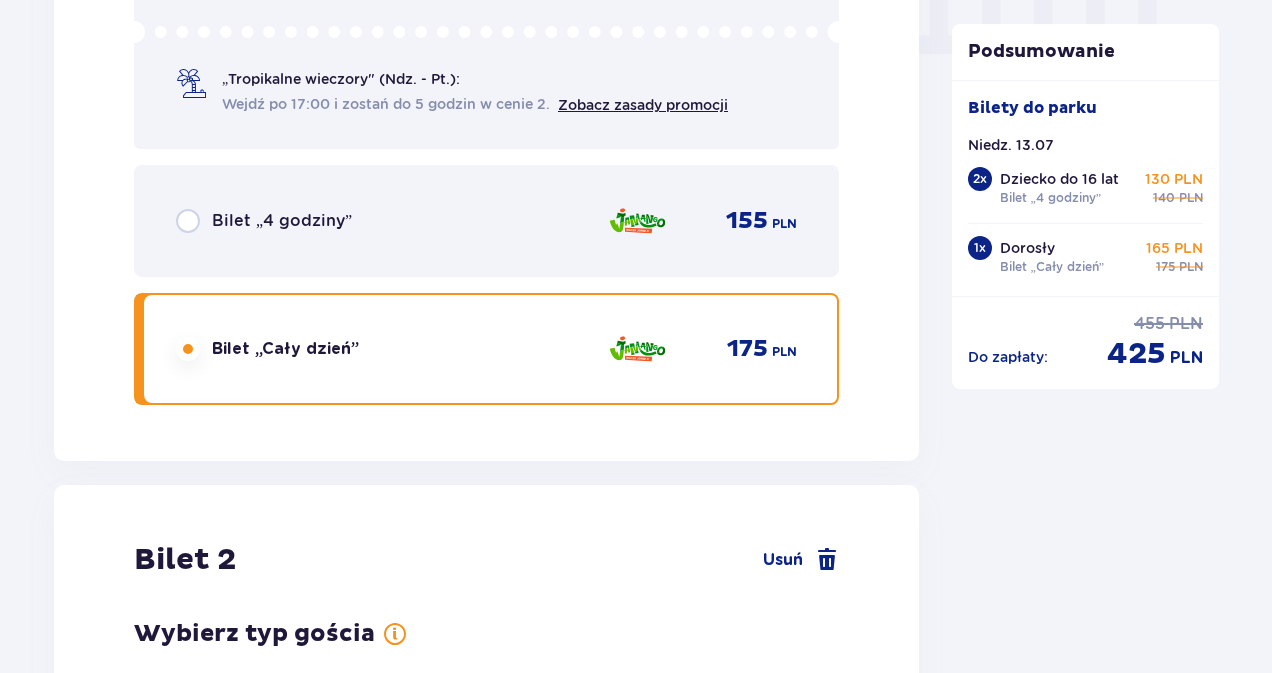 scroll, scrollTop: 2058, scrollLeft: 0, axis: vertical 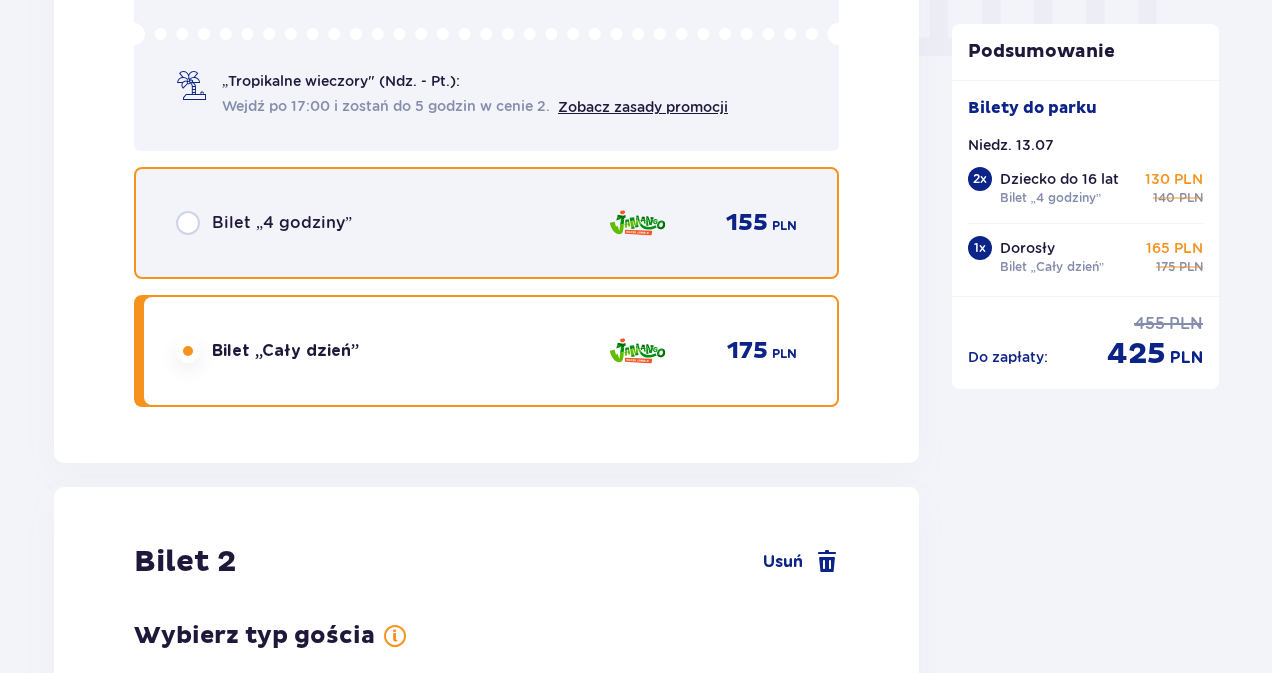 click at bounding box center (188, 223) 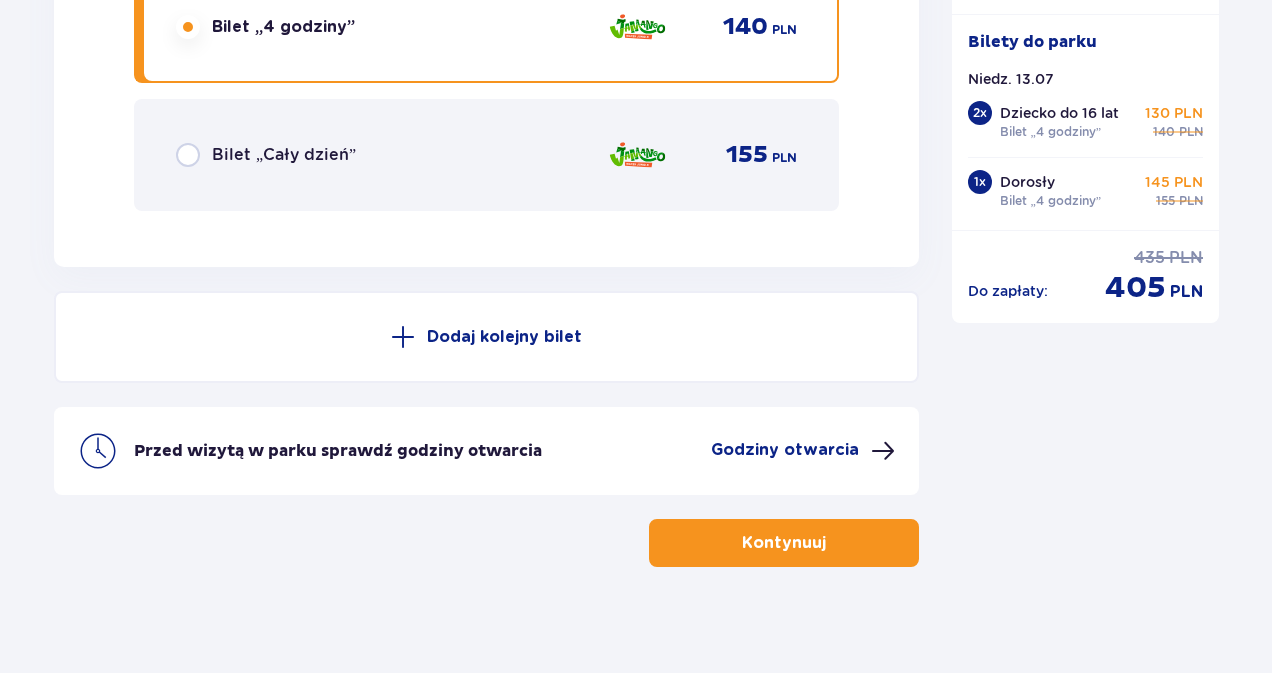 scroll, scrollTop: 4978, scrollLeft: 0, axis: vertical 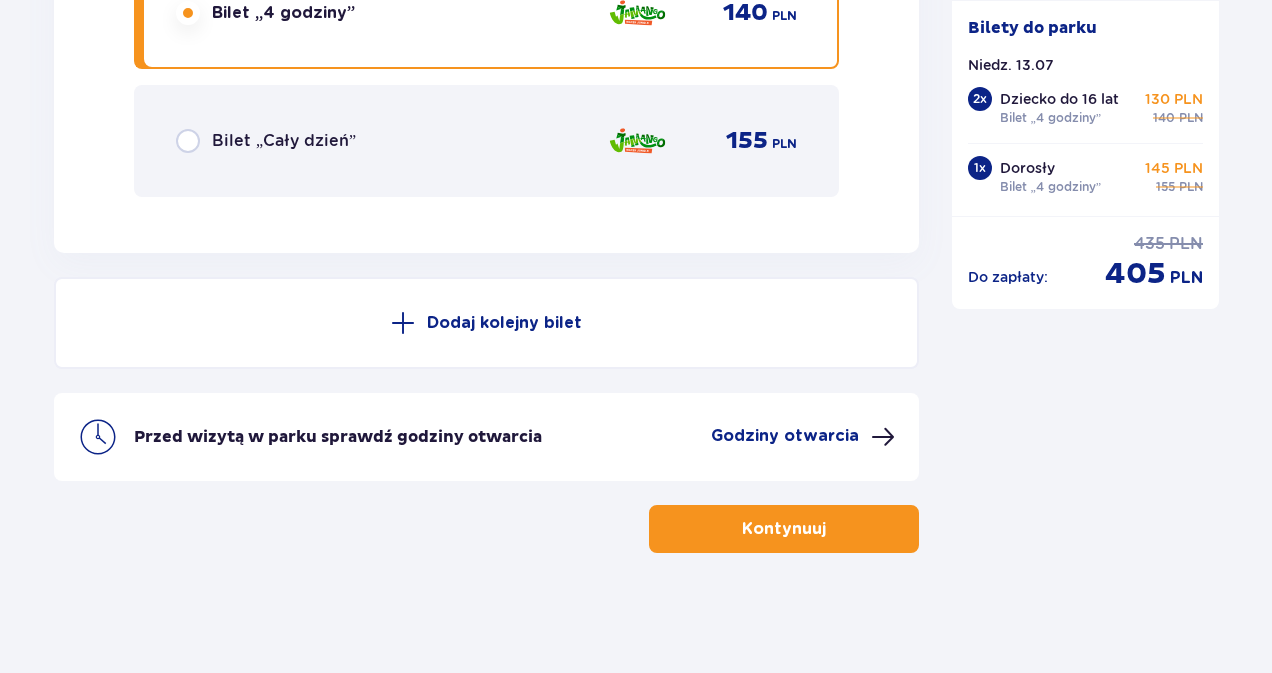 click on "Bilet   3 Usuń Wybierz typ gościa Dorosły 18 - 65 lat Dziecko do 90 cm Dziecko do 120 cm Dziecko do 16 lat Nastolatek 16 - 18 lat Senior 65+ lat Ciężarna Z niepełno­sprawnością Wybierz strefy Pierwszy raz?  Poznaj strefy Suntago Jedna strefa Wybierz rodzaj biletu Bilet „2 godziny” 105 PLN „Tropikalne wieczory" (Ndz. - Pt.): Wejdź po 17:00 i zostań do 5 godzin w cenie 2. Zobacz zasady promocji Bilet „4 godziny” 140 PLN Bilet „Cały dzień” 155 PLN" at bounding box center (486, -413) 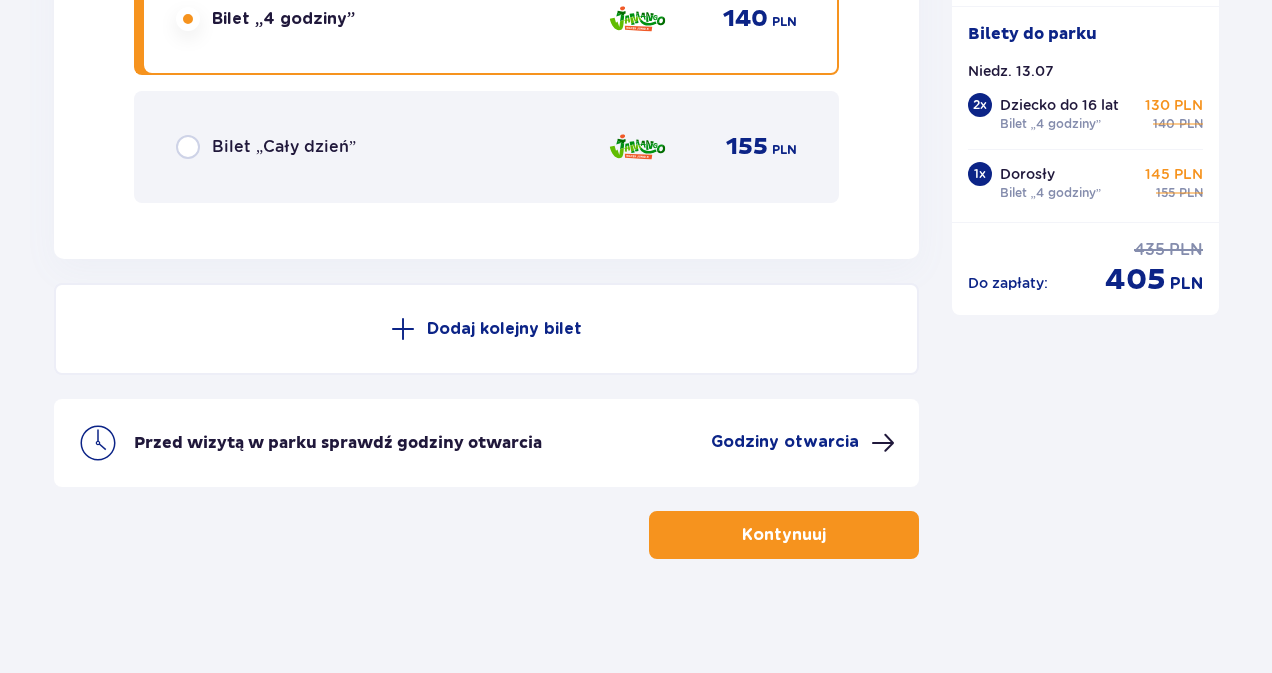 scroll, scrollTop: 4978, scrollLeft: 0, axis: vertical 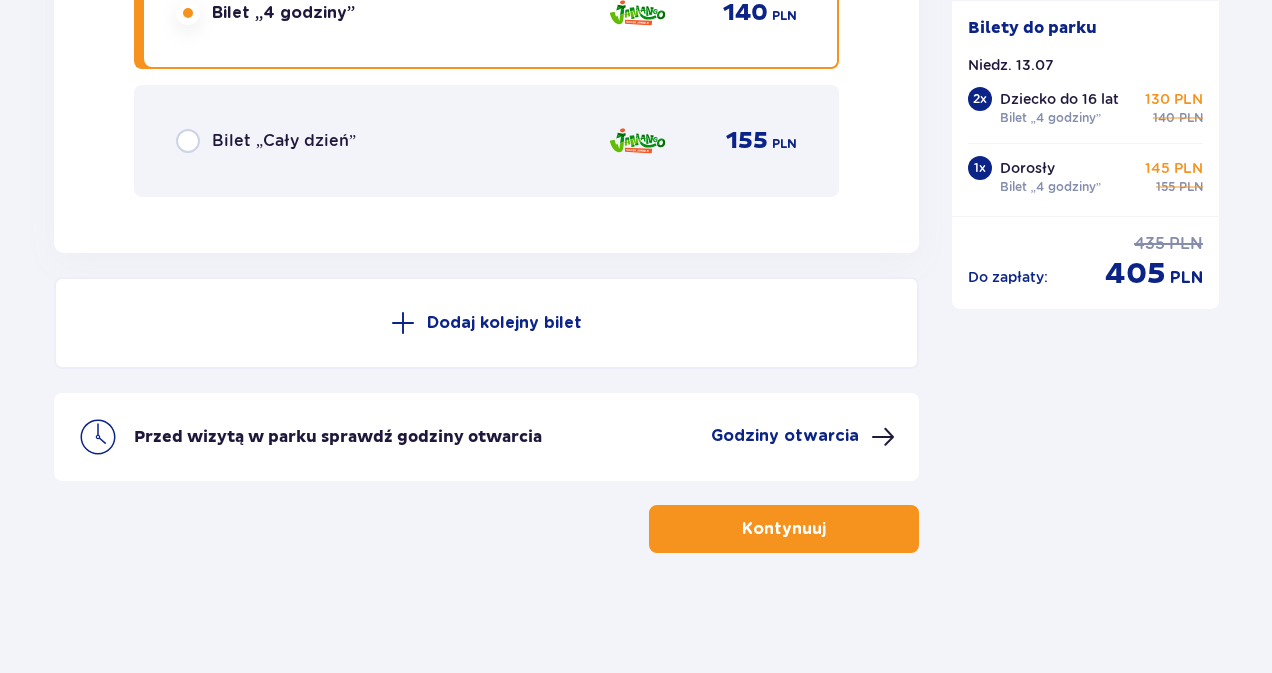 click on "Kontynuuj" at bounding box center (784, 529) 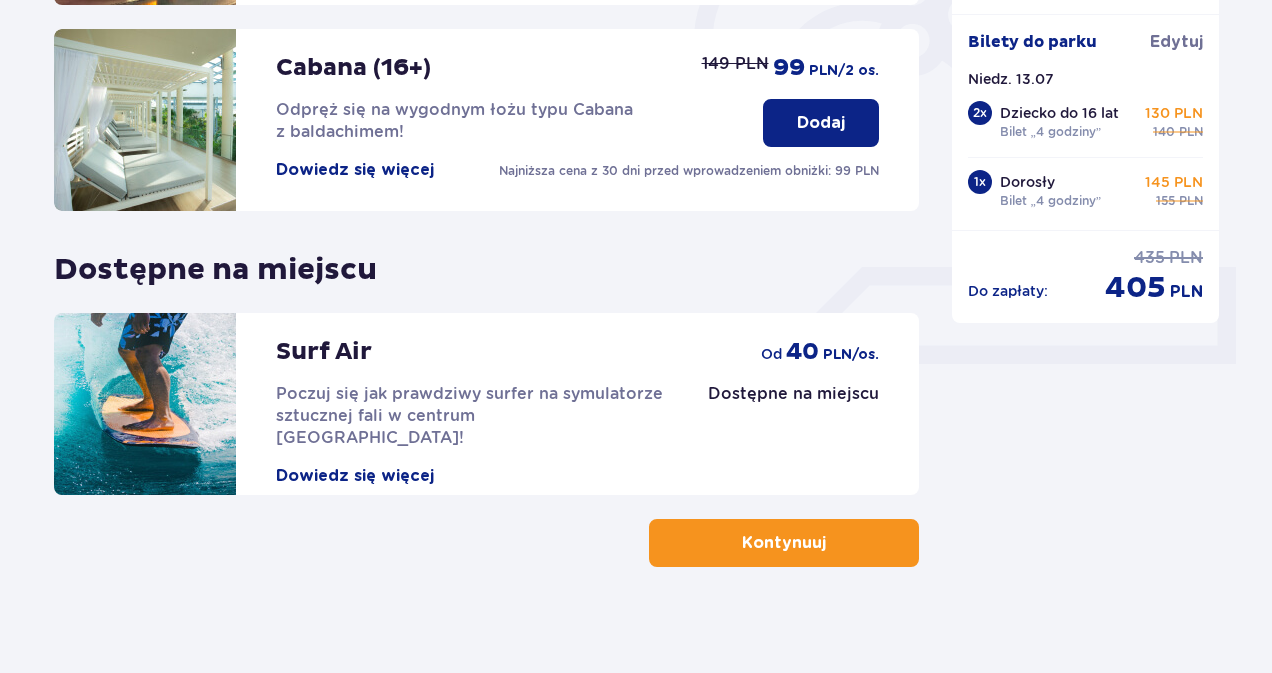 scroll, scrollTop: 682, scrollLeft: 0, axis: vertical 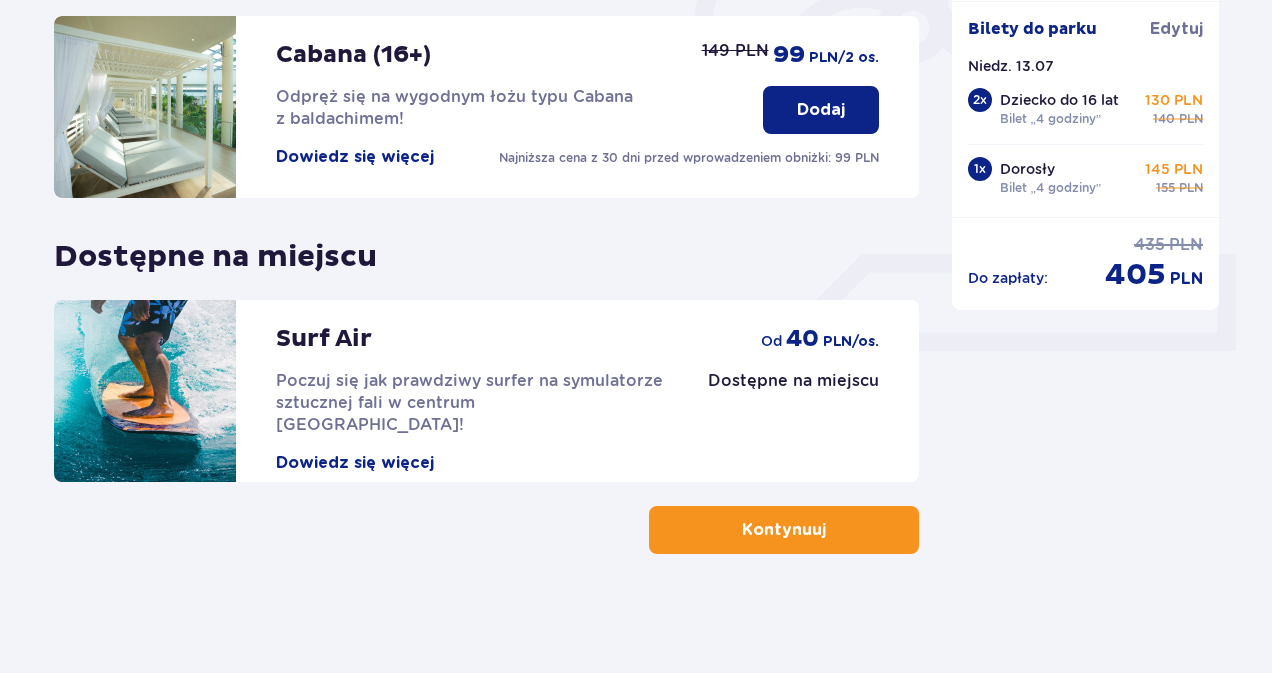 click on "Kontynuuj" at bounding box center (784, 530) 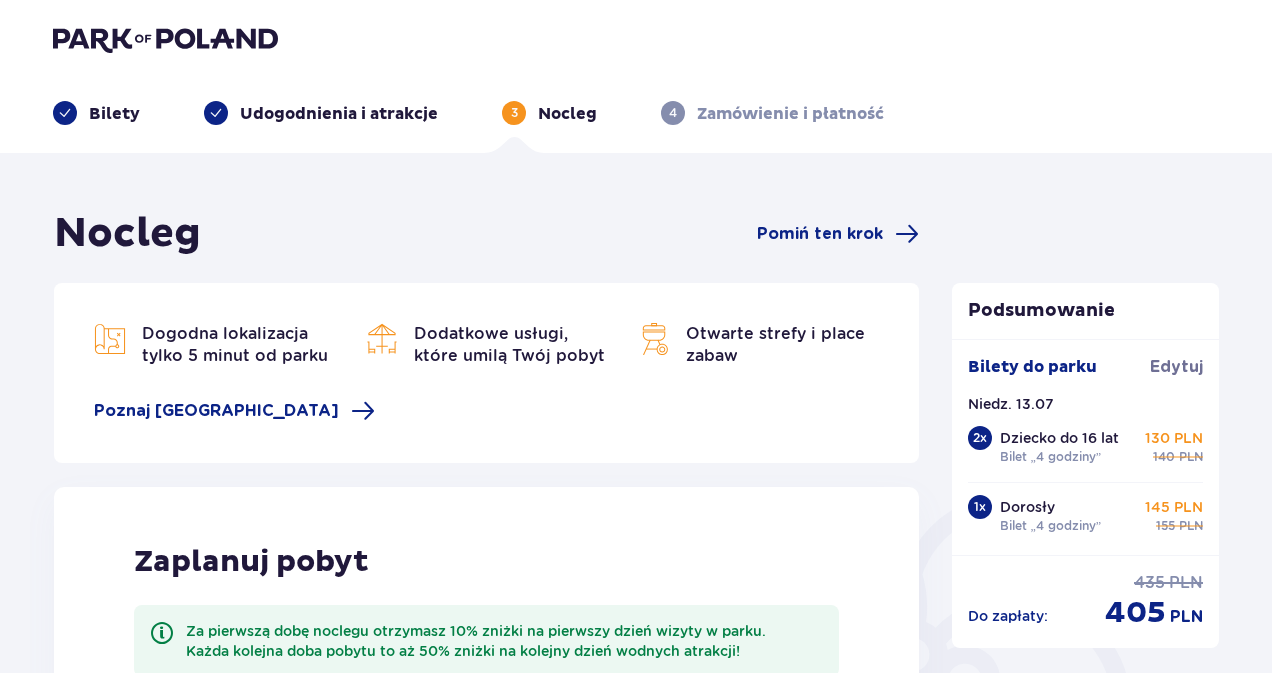 scroll, scrollTop: 0, scrollLeft: 0, axis: both 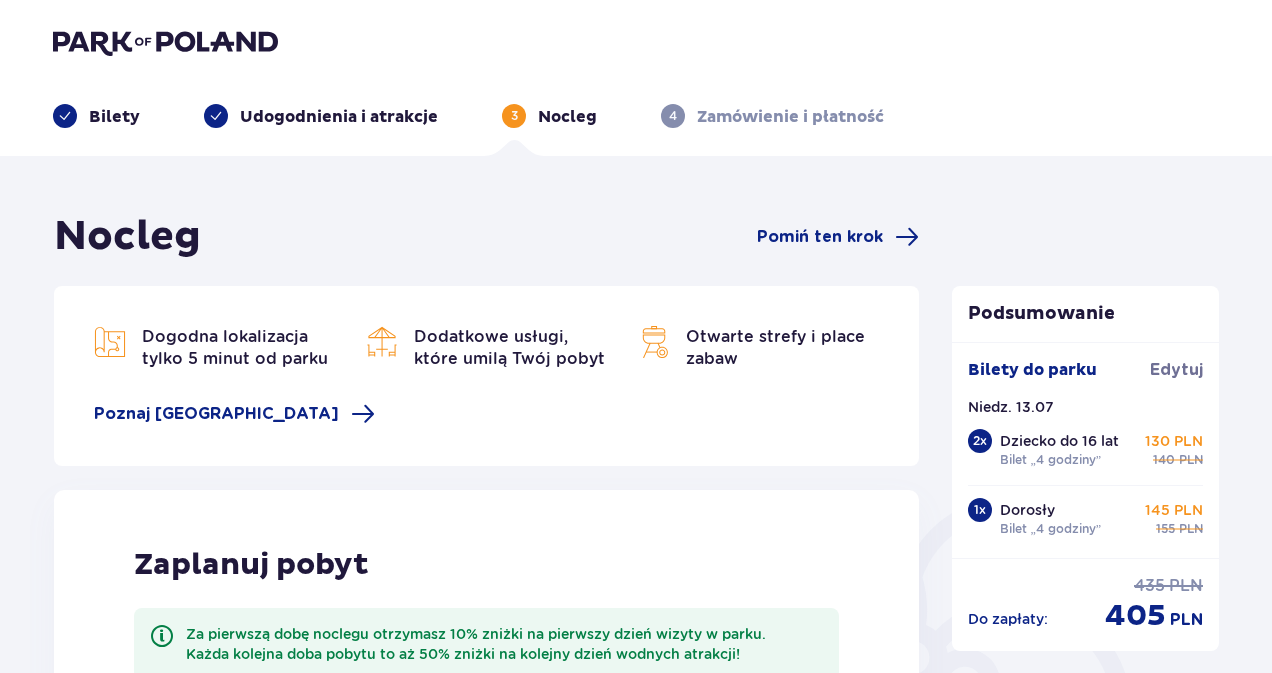 click on "Zaplanuj pobyt Za pierwszą dobę noclegu otrzymasz 10% zniżki na pierwszy dzień wizyty w parku. Każda kolejna doba pobytu to aż 50% zniżki na kolejny dzień wodnych atrakcji! Termin wizyty Liczba gości Dorosły   0 Dziecko (do 12 lat)   0 Dziecko (do 3 lat)   0 Za darmo! Kontynuuj" at bounding box center [486, 750] 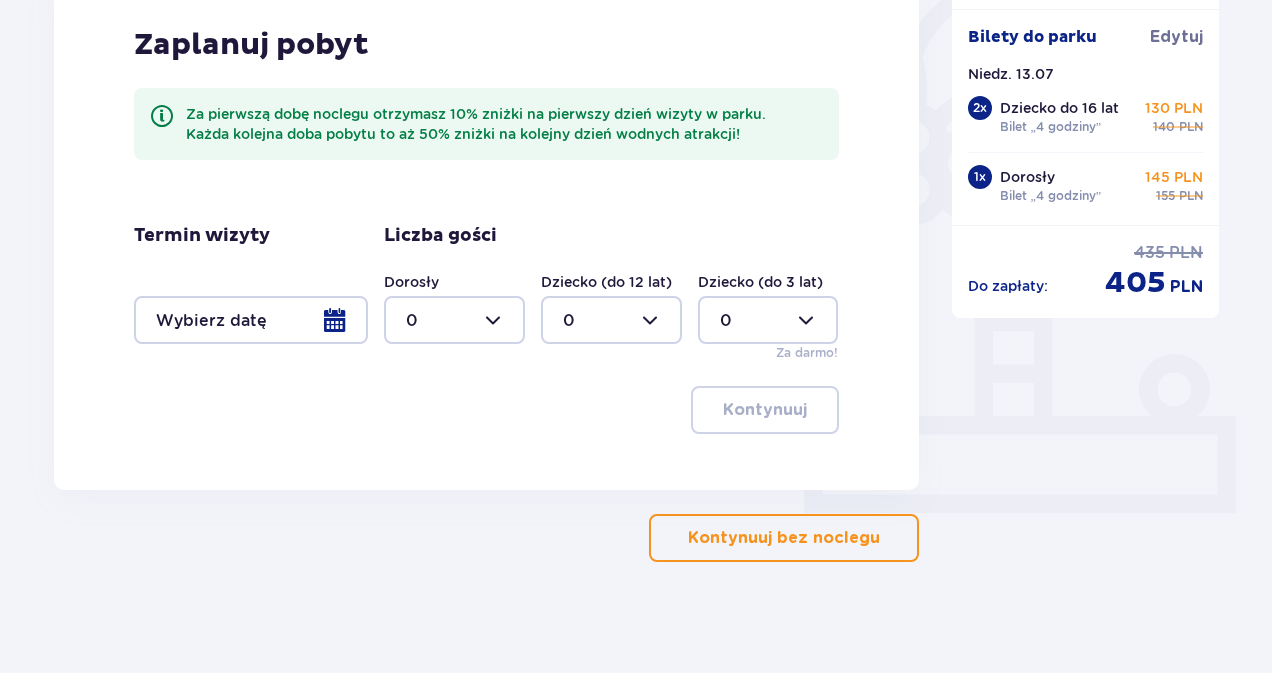 click on "Kontynuuj bez noclegu" at bounding box center (784, 538) 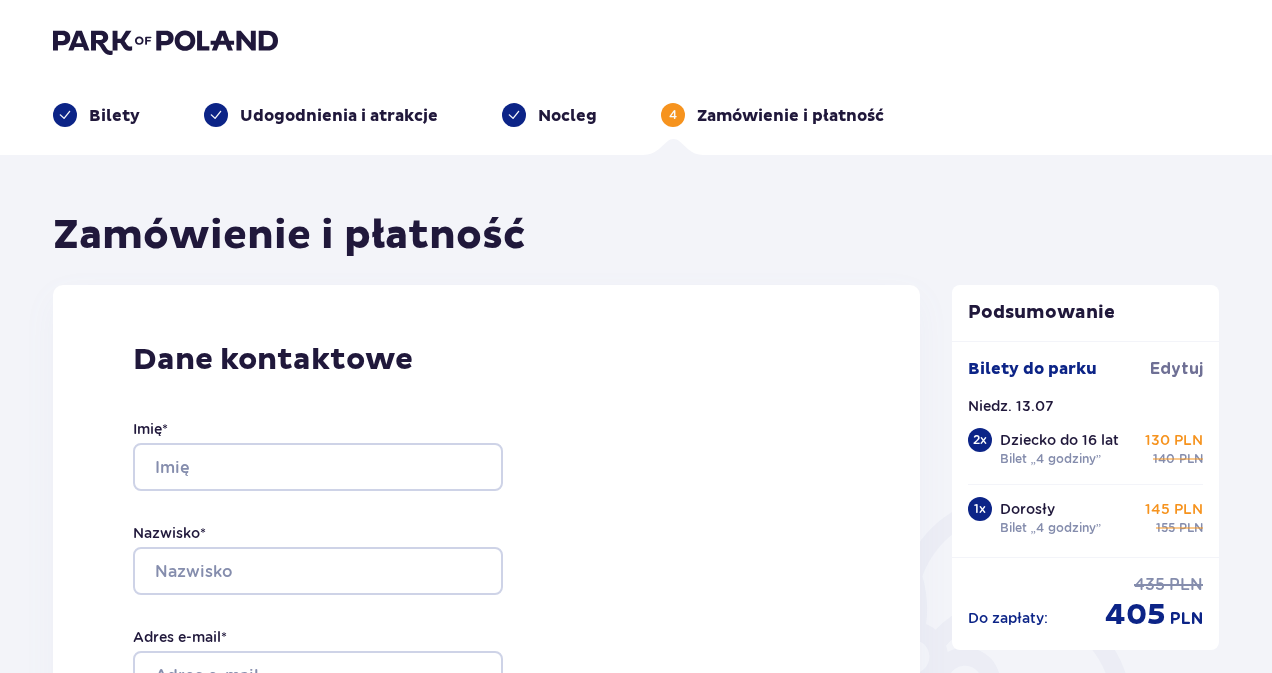 scroll, scrollTop: 0, scrollLeft: 0, axis: both 